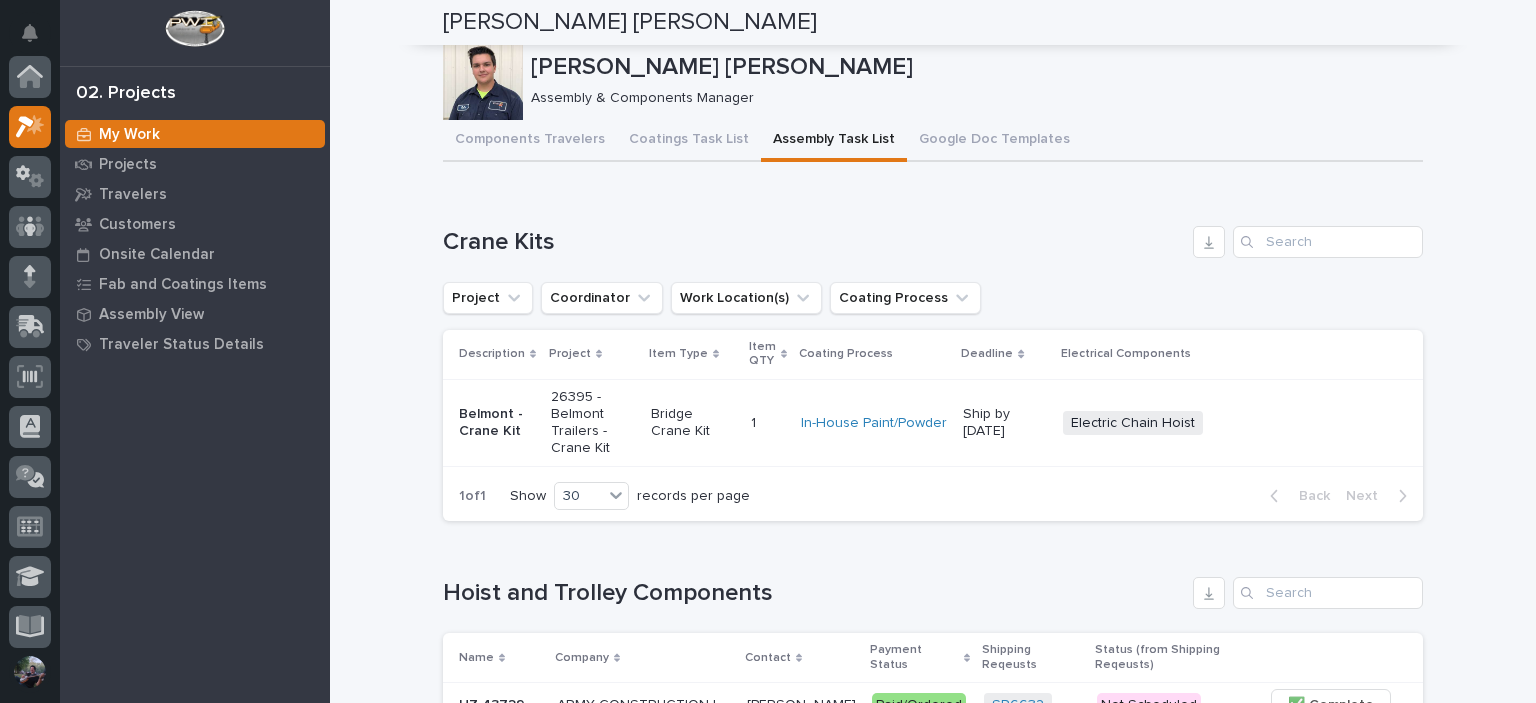 scroll, scrollTop: 0, scrollLeft: 0, axis: both 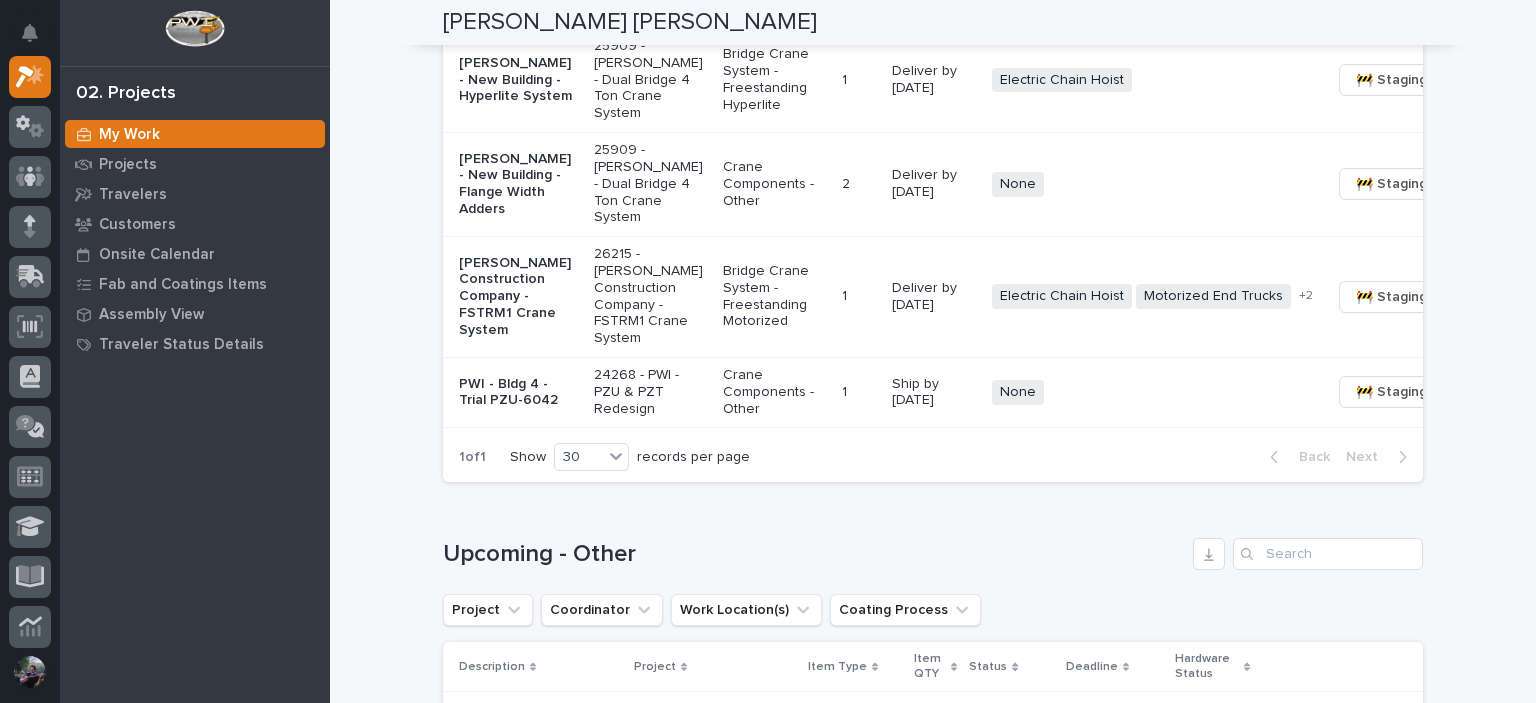 click on "Upcoming - Other" at bounding box center [814, 554] 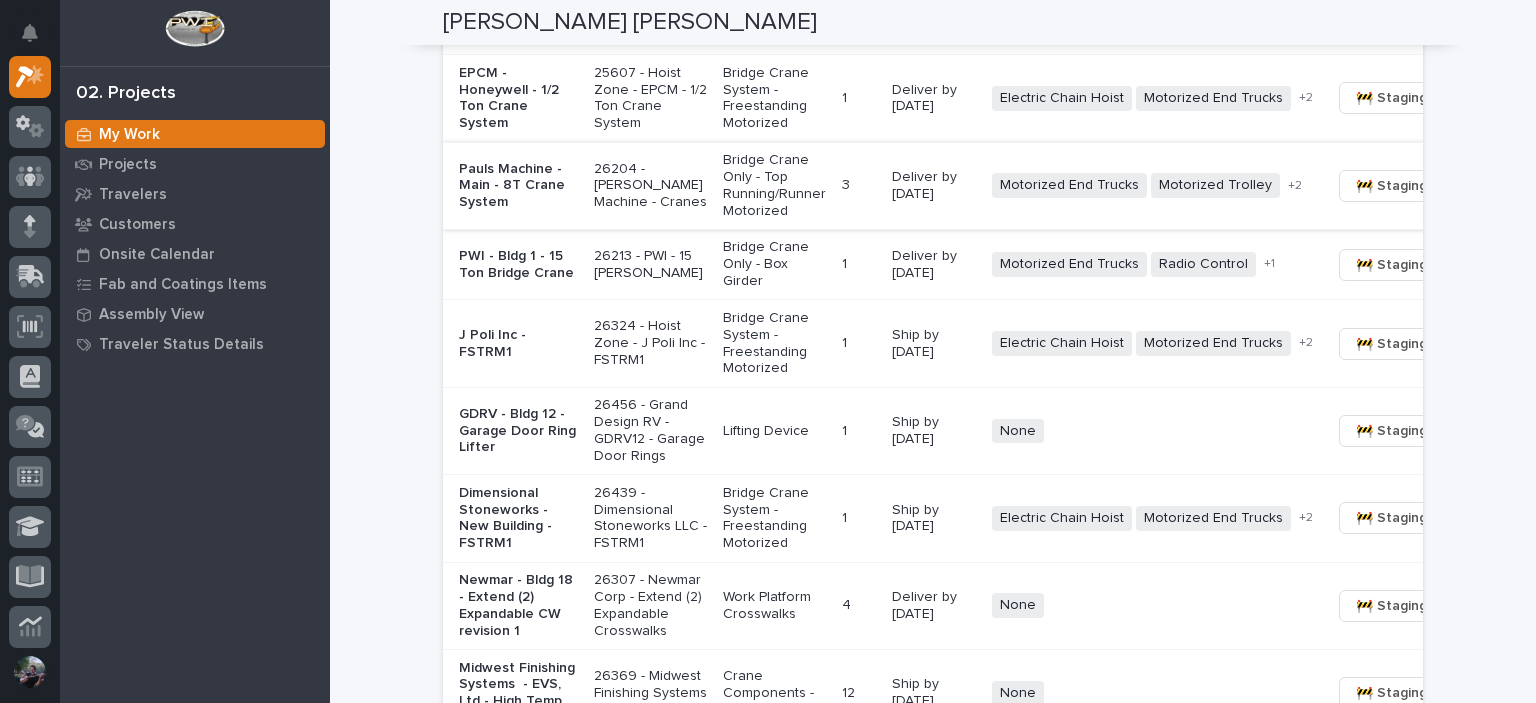 scroll, scrollTop: 1533, scrollLeft: 0, axis: vertical 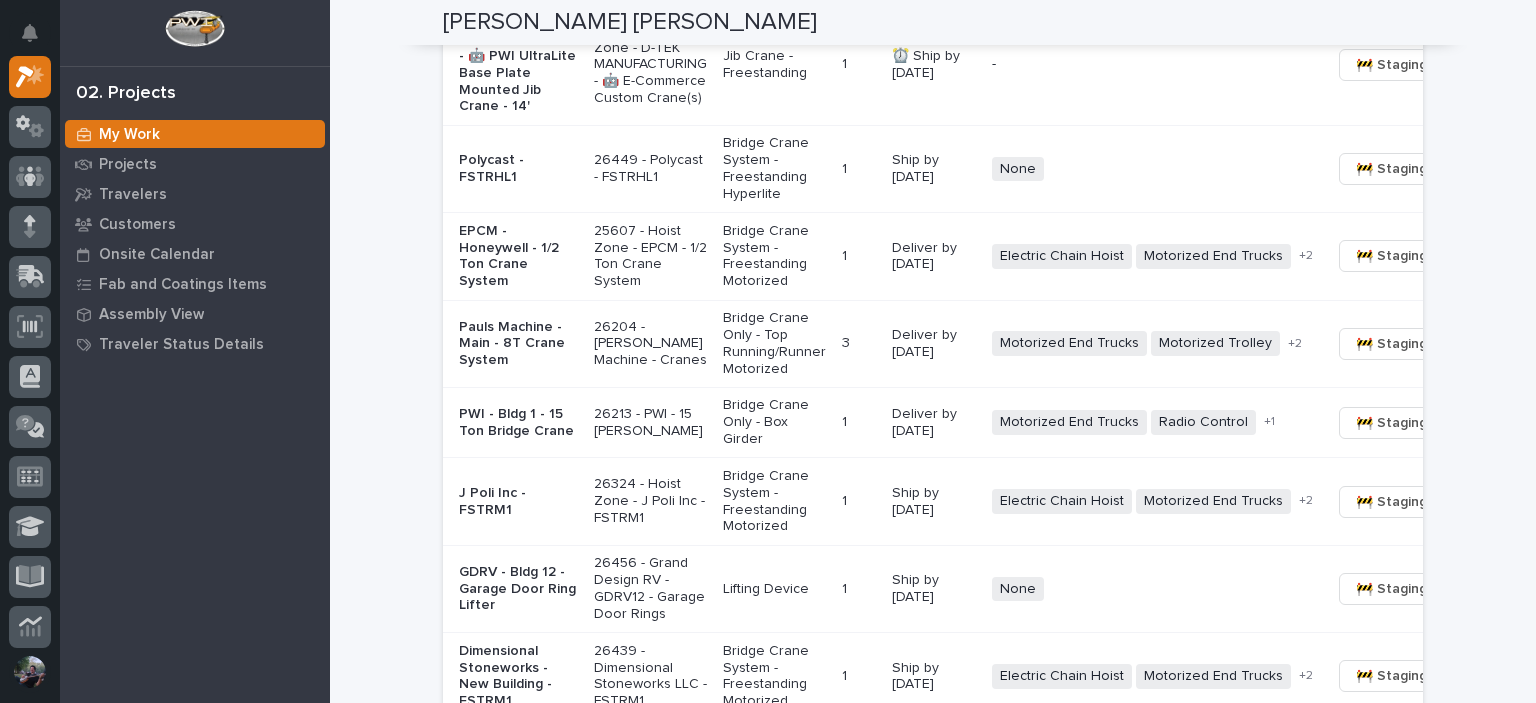 click on "Loading... Saving… Loading... Saving… [PERSON_NAME] [PERSON_NAME] [PERSON_NAME] [PERSON_NAME] Assembly & Components Manager Sorry, there was an error saving your record. Please try again. Please fill out the required fields below. Components Travelers Coatings Task List Assembly Task List Google Doc Templates Can't display tree at index  25 Can't display tree at index  11 Loading... Saving… Loading... Saving… Loading... Saving… Crane Kits Project Coordinator Work Location(s) Coating Process Description Project Item Type Item QTY Coating Process Deadline Electrical Components Hardware Status Belmont - Crane Kit 26395 - Belmont Trailers - Crane Kit Bridge Crane Kit 1 1   In-House Paint/Powder   Ship by [DATE] Electric Chain Hoist Motorized End Trucks Radio Control + 0 Not Pulled 🚧 Staging → 📦 Ready to Ship → 🔩 Hardware 1  of  1 Show 30 records per page Back Next Loading... Saving… Hoist and Trolley Components Name Company Contact Payment Status Shipping Reqeusts Status (from Shipping Reqeusts) HZ 43729" at bounding box center (933, 2131) 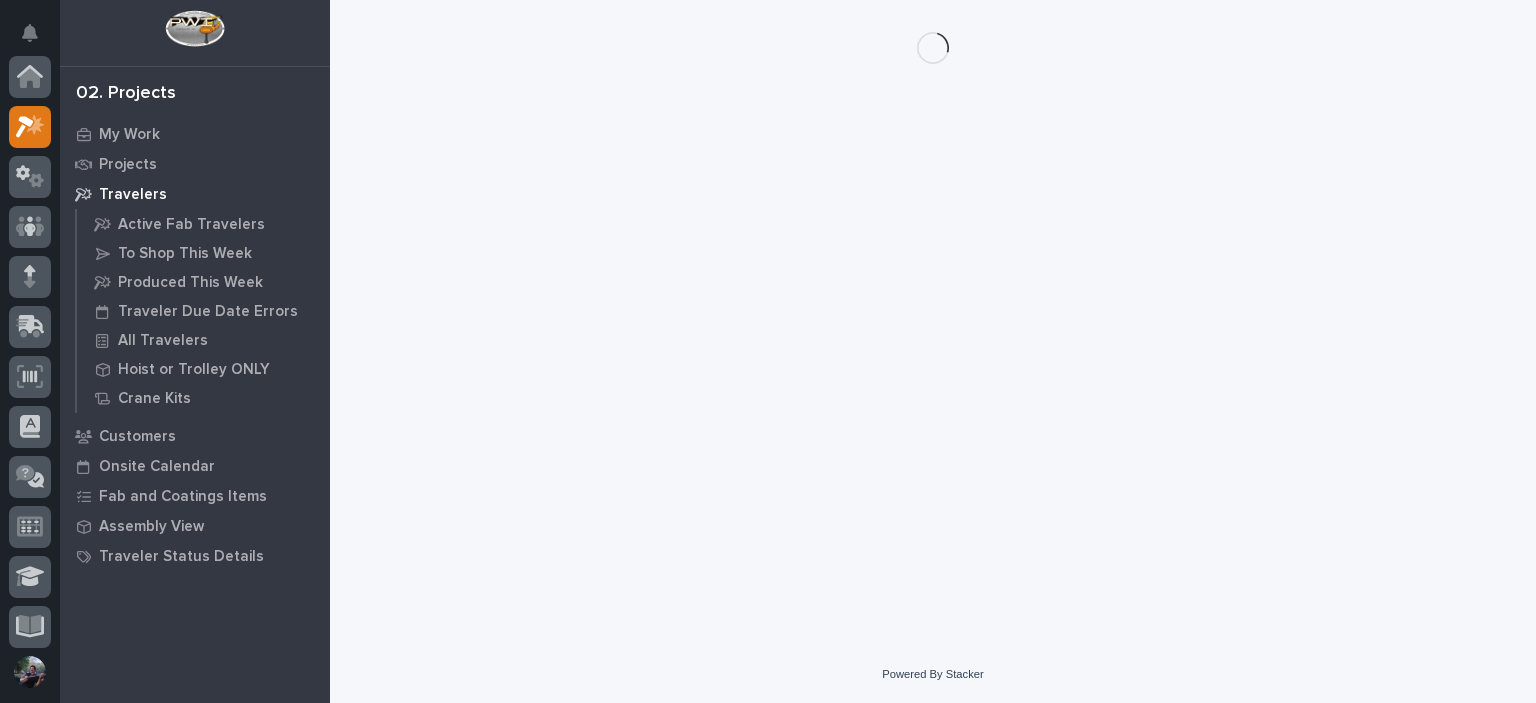 scroll, scrollTop: 0, scrollLeft: 0, axis: both 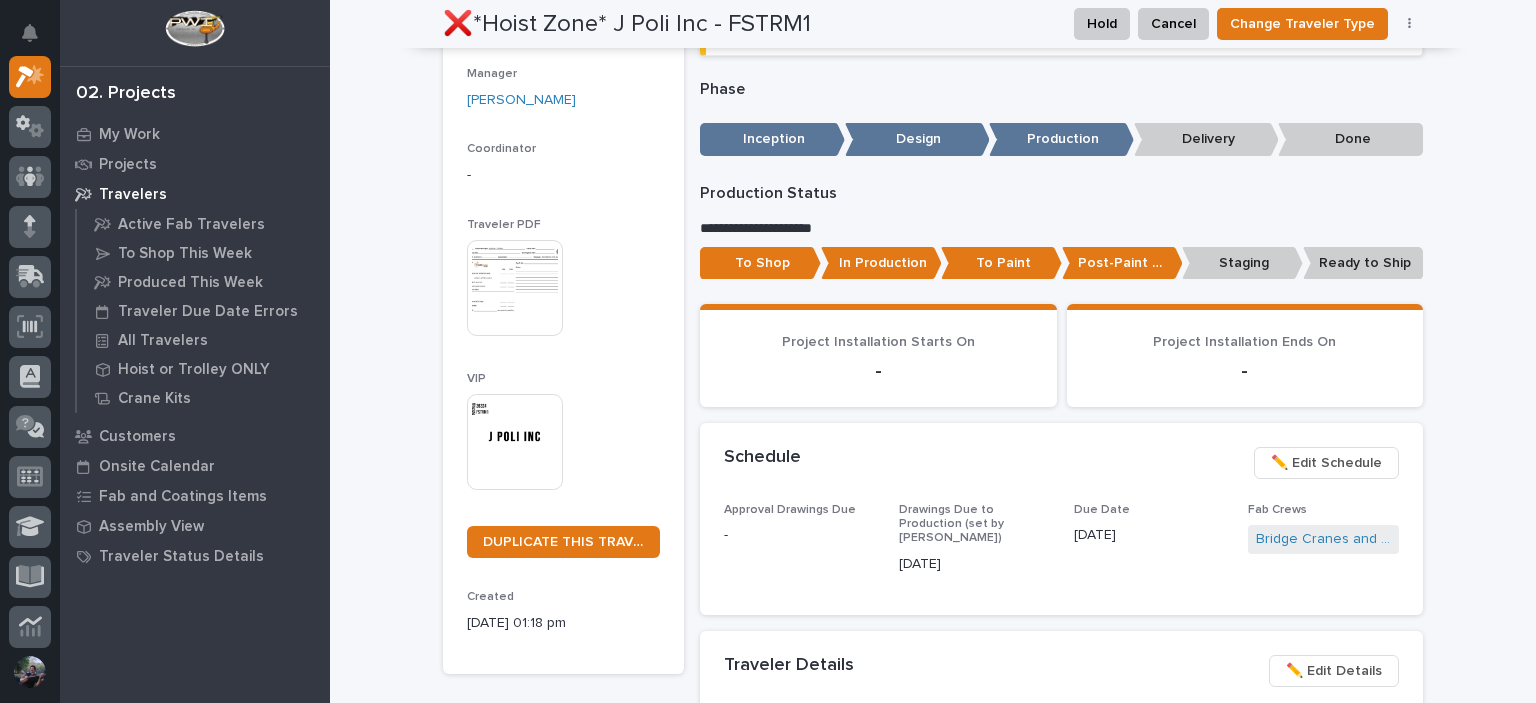 click on "Loading... Saving… Project Installation Starts On - Project Installation Ends On -" at bounding box center (1061, 363) 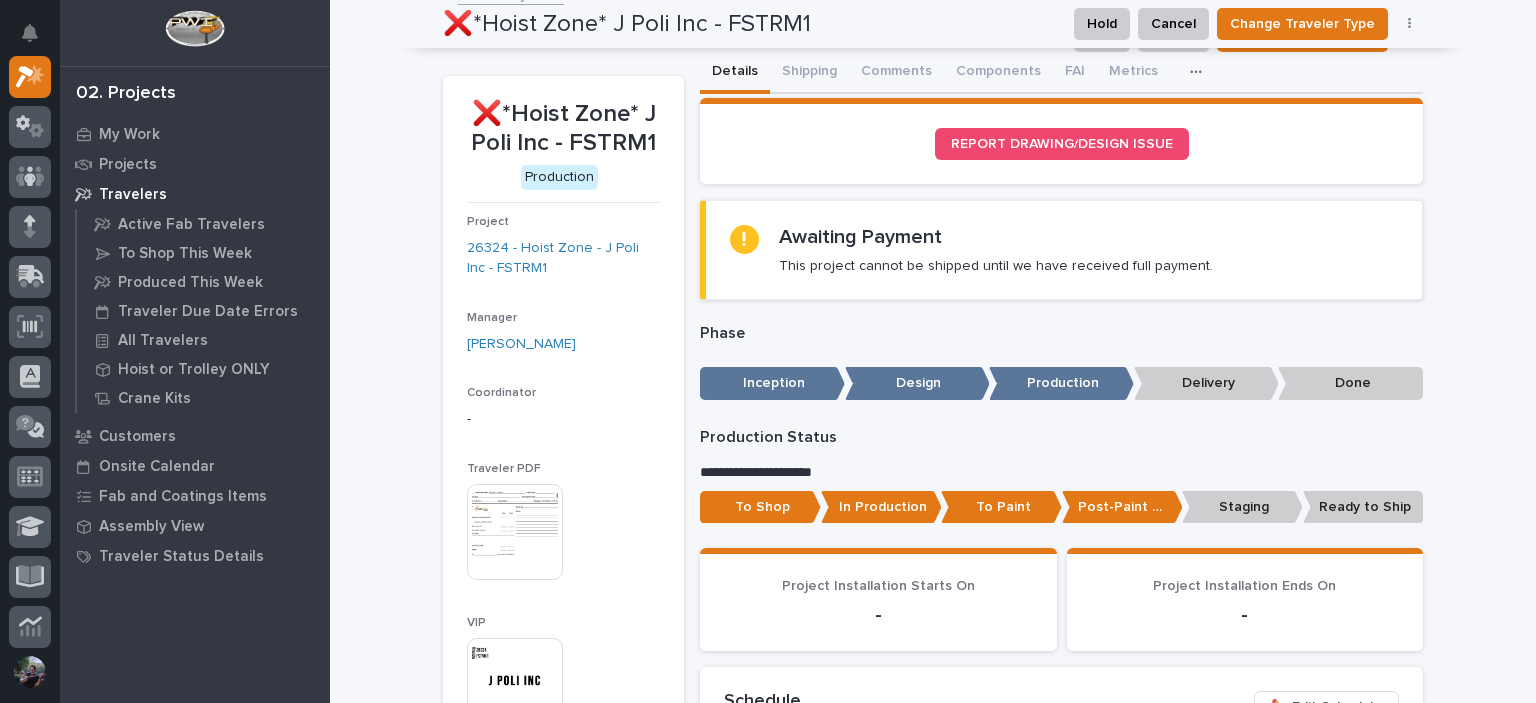 scroll, scrollTop: 0, scrollLeft: 0, axis: both 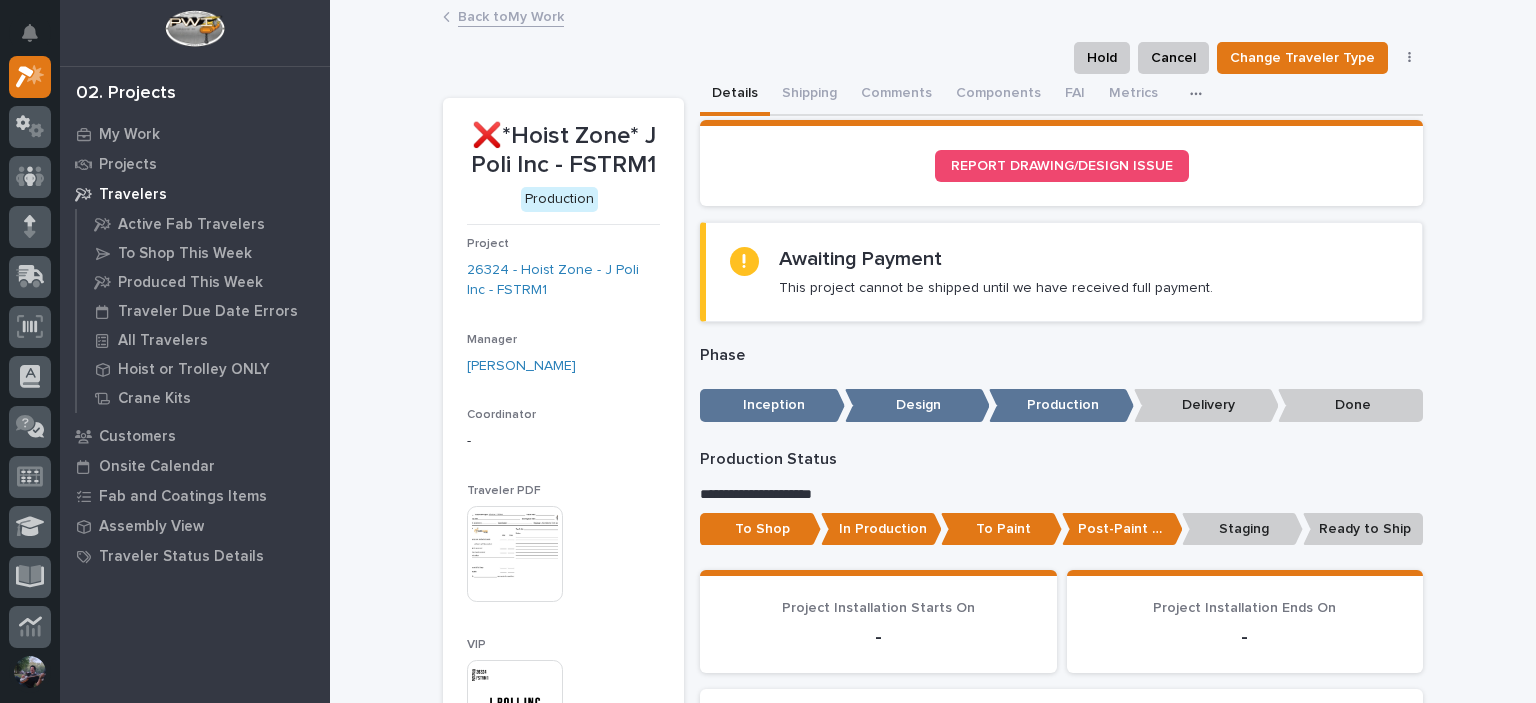 click on "Back to  My Work" at bounding box center (511, 15) 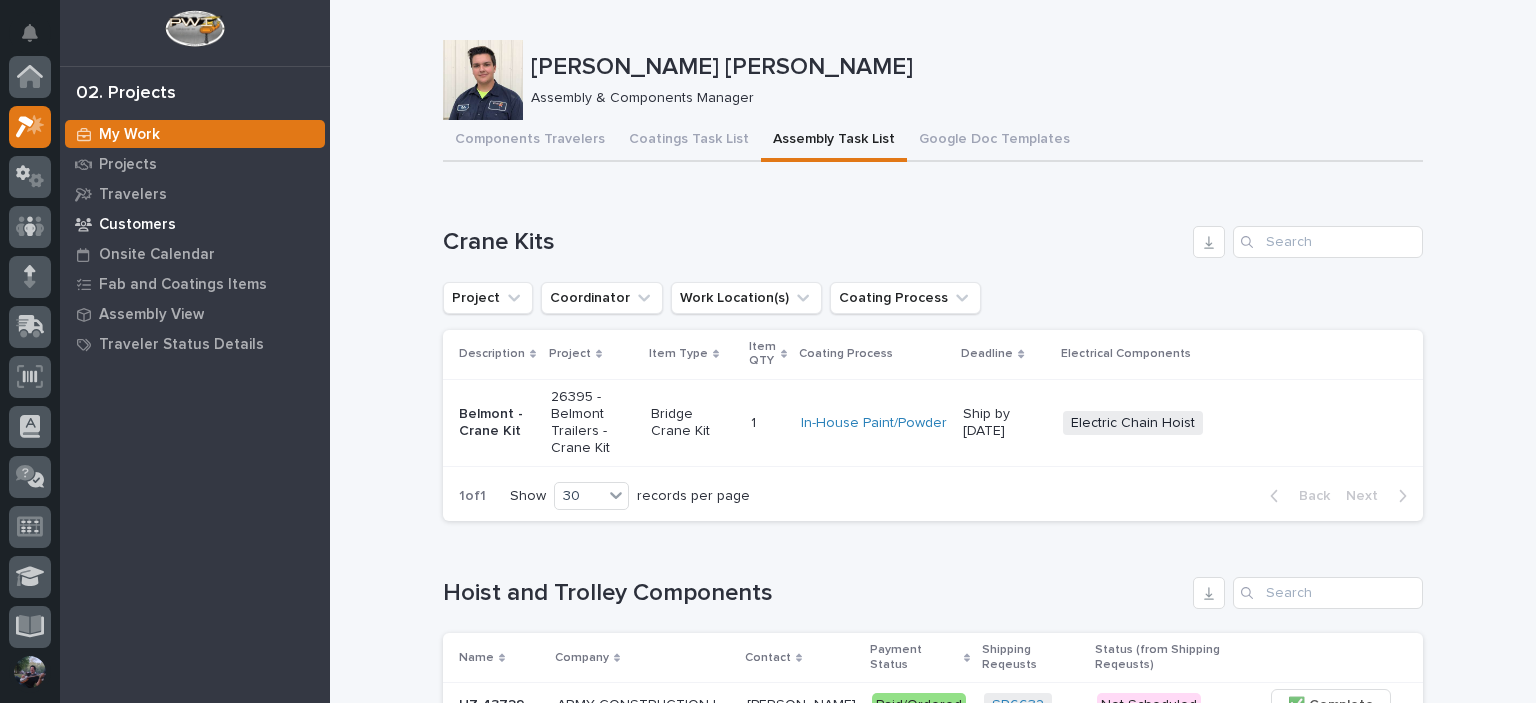 scroll, scrollTop: 50, scrollLeft: 0, axis: vertical 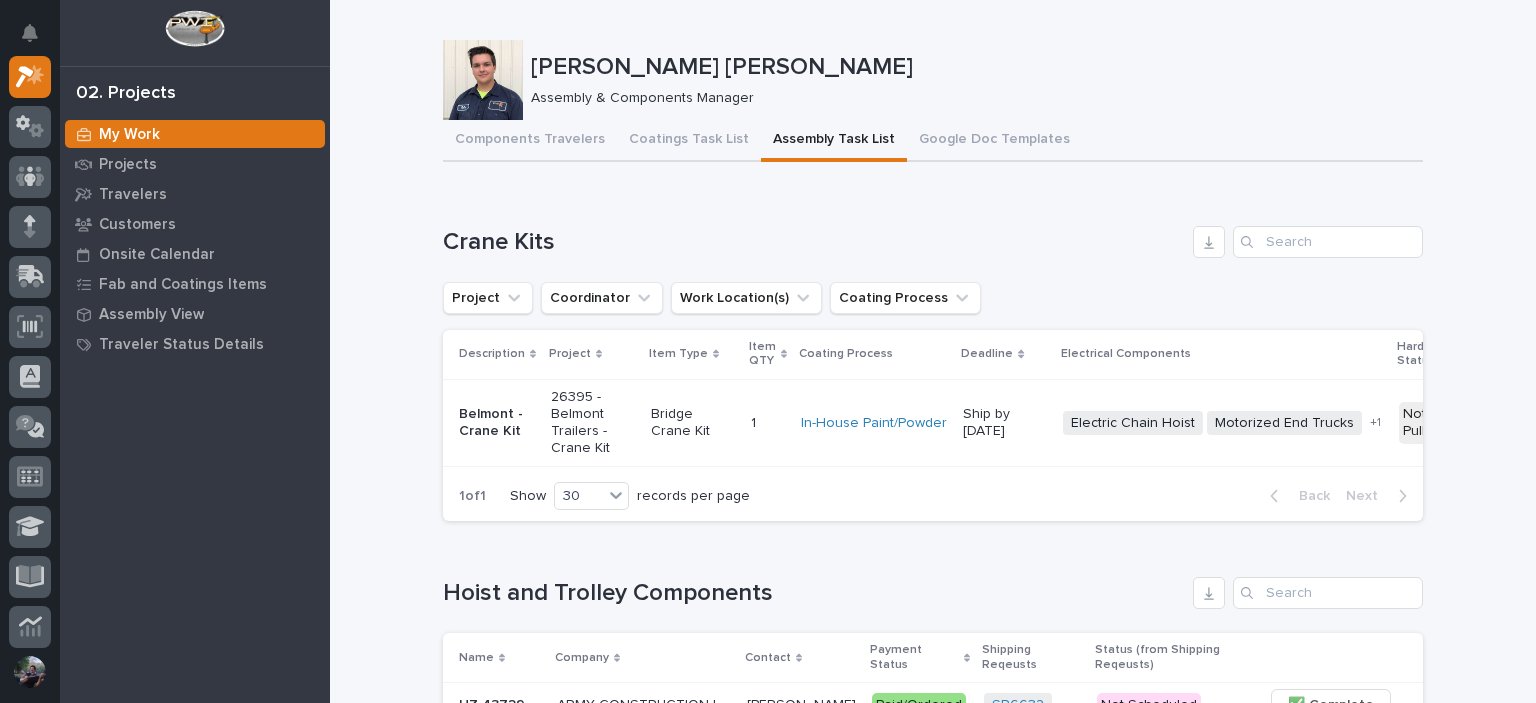 click on "Loading... Saving… Loading... Saving… [PERSON_NAME] [PERSON_NAME] [PERSON_NAME] [PERSON_NAME] Assembly & Components Manager Sorry, there was an error saving your record. Please try again. Please fill out the required fields below. Components Travelers Coatings Task List Assembly Task List Google Doc Templates Can't display tree at index  25 Can't display tree at index  11 Loading... Saving… Loading... Saving… Loading... Saving… Crane Kits Project Coordinator Work Location(s) Coating Process Description Project Item Type Item QTY Coating Process Deadline Electrical Components Hardware Status Belmont - Crane Kit 26395 - Belmont Trailers - Crane Kit Bridge Crane Kit 1 1   In-House Paint/Powder   Ship by [DATE] Electric Chain Hoist Motorized End Trucks Radio Control + 1 Not Pulled 🚧 Staging → 📦 Ready to Ship → 🔩 Hardware 1  of  1 Show 30 records per page Back Next Loading... Saving… Hoist and Trolley Components Name Company Contact Payment Status Shipping Reqeusts Status (from Shipping Reqeusts) HZ 43729" at bounding box center [933, 3639] 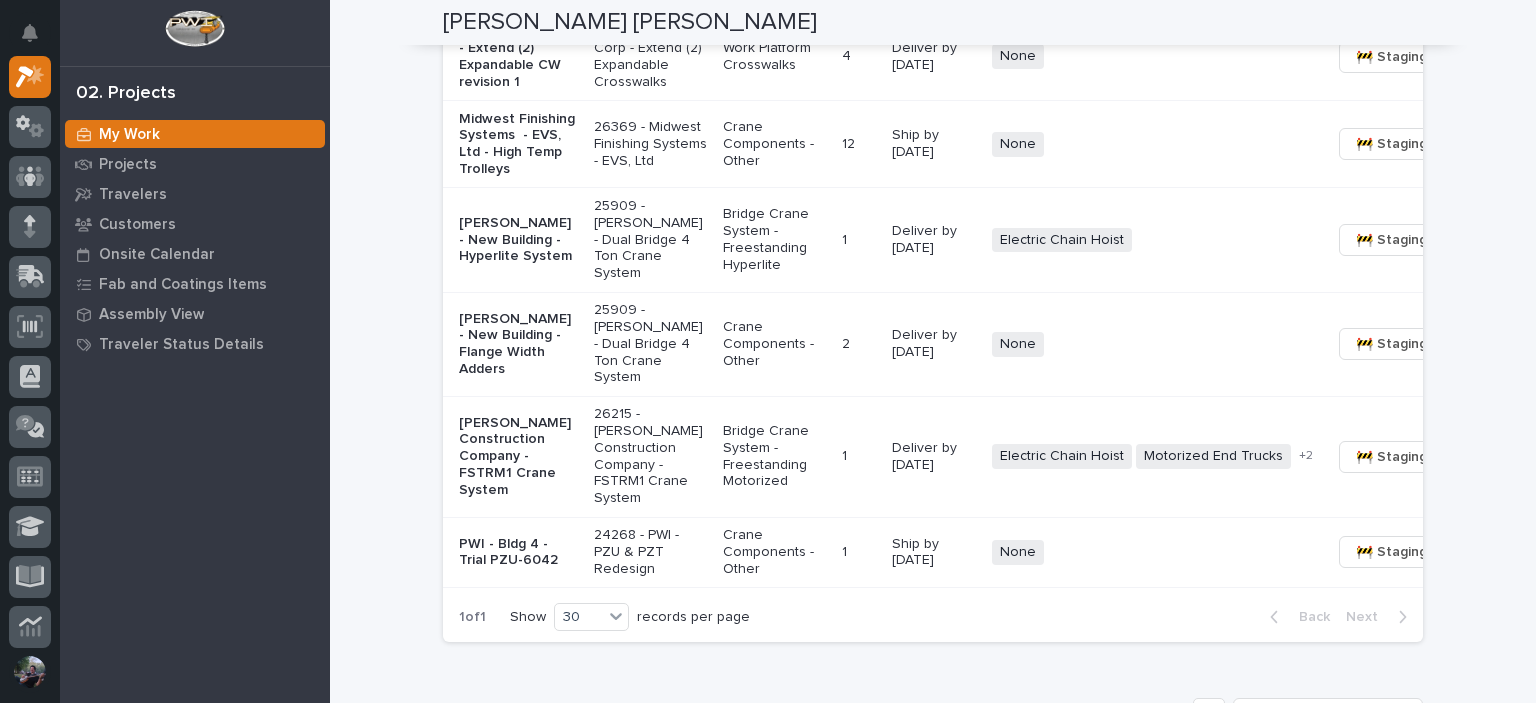 scroll, scrollTop: 2400, scrollLeft: 0, axis: vertical 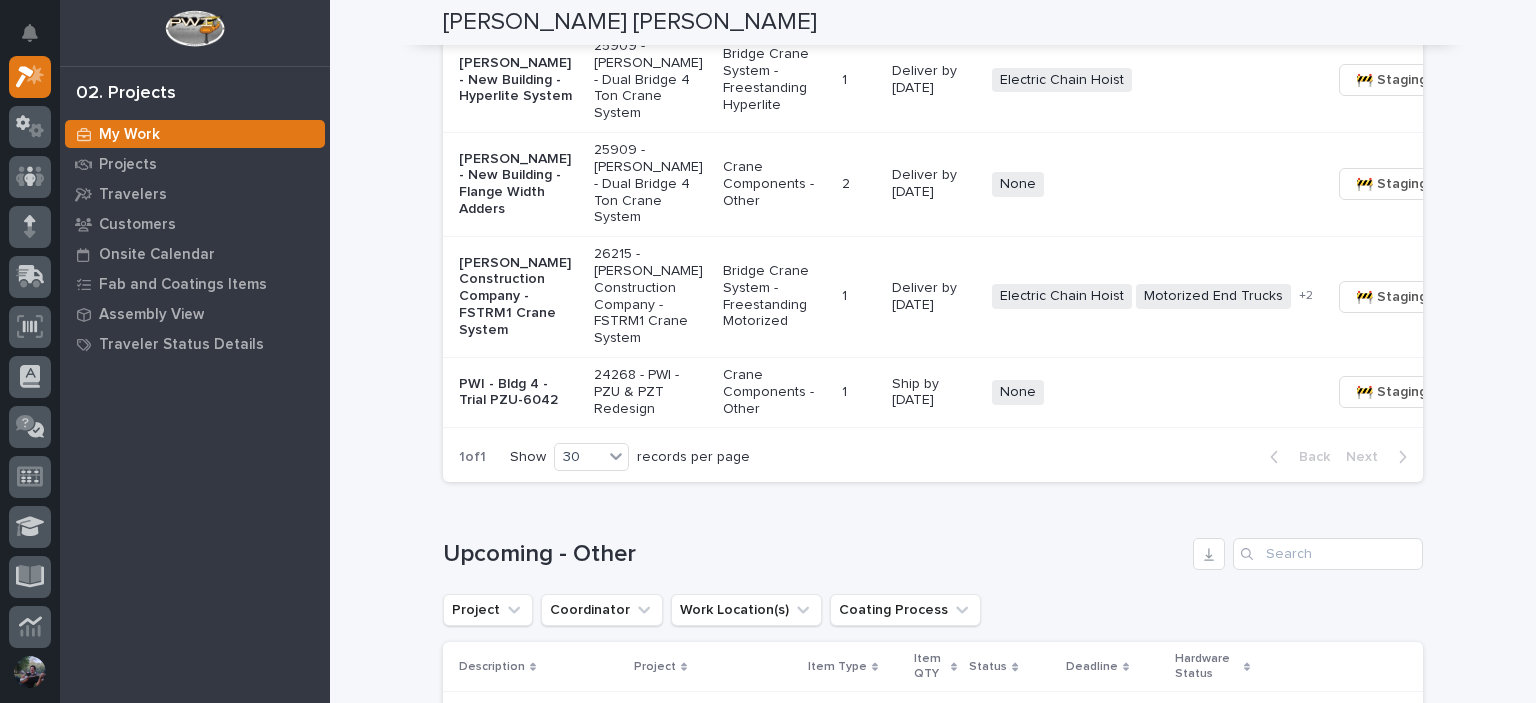 click on "Loading... Saving… Loading... Saving… [PERSON_NAME] [PERSON_NAME] [PERSON_NAME] [PERSON_NAME] Assembly & Components Manager Sorry, there was an error saving your record. Please try again. Please fill out the required fields below. Components Travelers Coatings Task List Assembly Task List Google Doc Templates Can't display tree at index  25 Can't display tree at index  11 Loading... Saving… Loading... Saving… Loading... Saving… Crane Kits Project Coordinator Work Location(s) Coating Process Description Project Item Type Item QTY Coating Process Deadline Electrical Components Hardware Status Belmont - Crane Kit 26395 - Belmont Trailers - Crane Kit Bridge Crane Kit 1 1   In-House Paint/Powder   Ship by [DATE] Electric Chain Hoist Motorized End Trucks Radio Control + 1 Not Pulled 🚧 Staging → 📦 Ready to Ship → 🔩 Hardware 1  of  1 Show 30 records per page Back Next Loading... Saving… Hoist and Trolley Components Name Company Contact Payment Status Shipping Reqeusts Status (from Shipping Reqeusts) HZ 43729" at bounding box center [933, 1264] 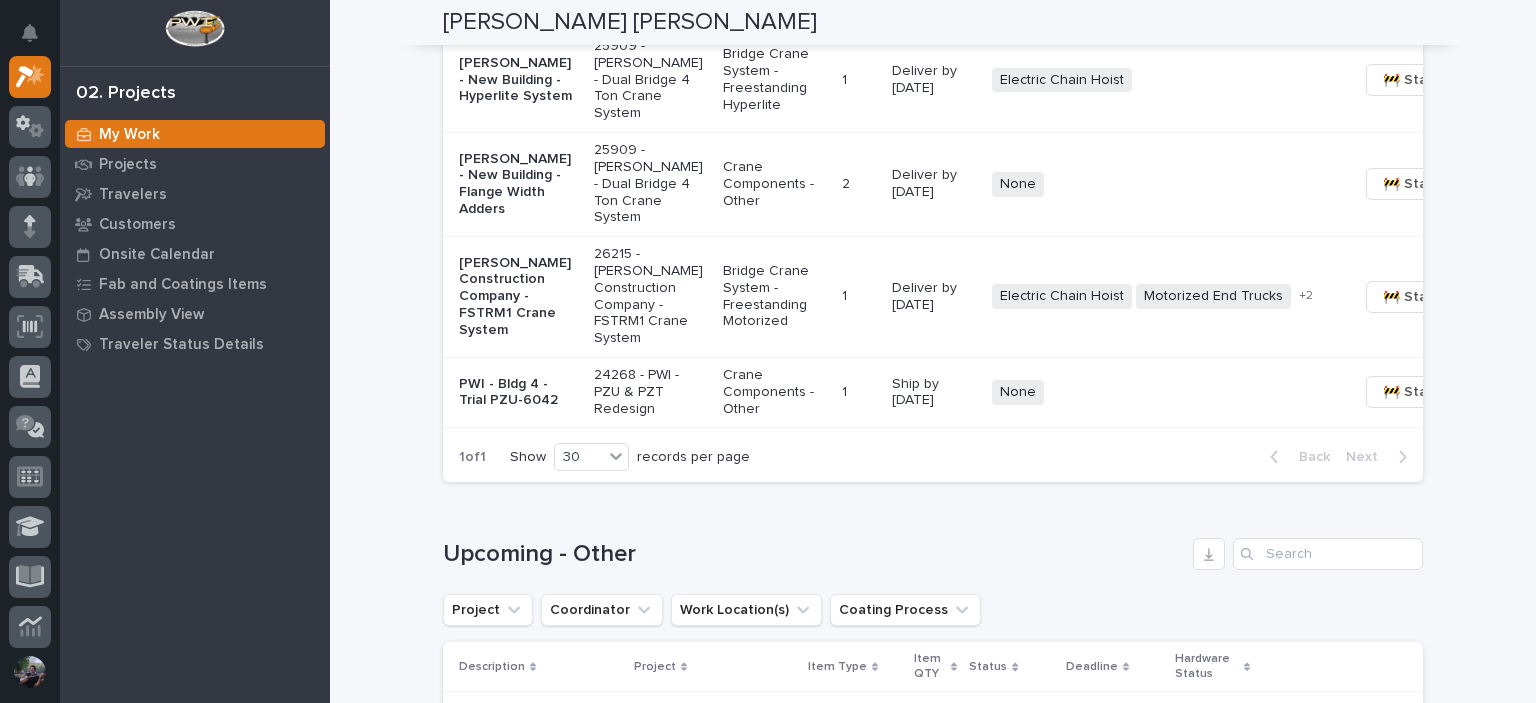 click on "26215 - [PERSON_NAME] Construction Company - FSTRM1 Crane System" at bounding box center [650, 296] 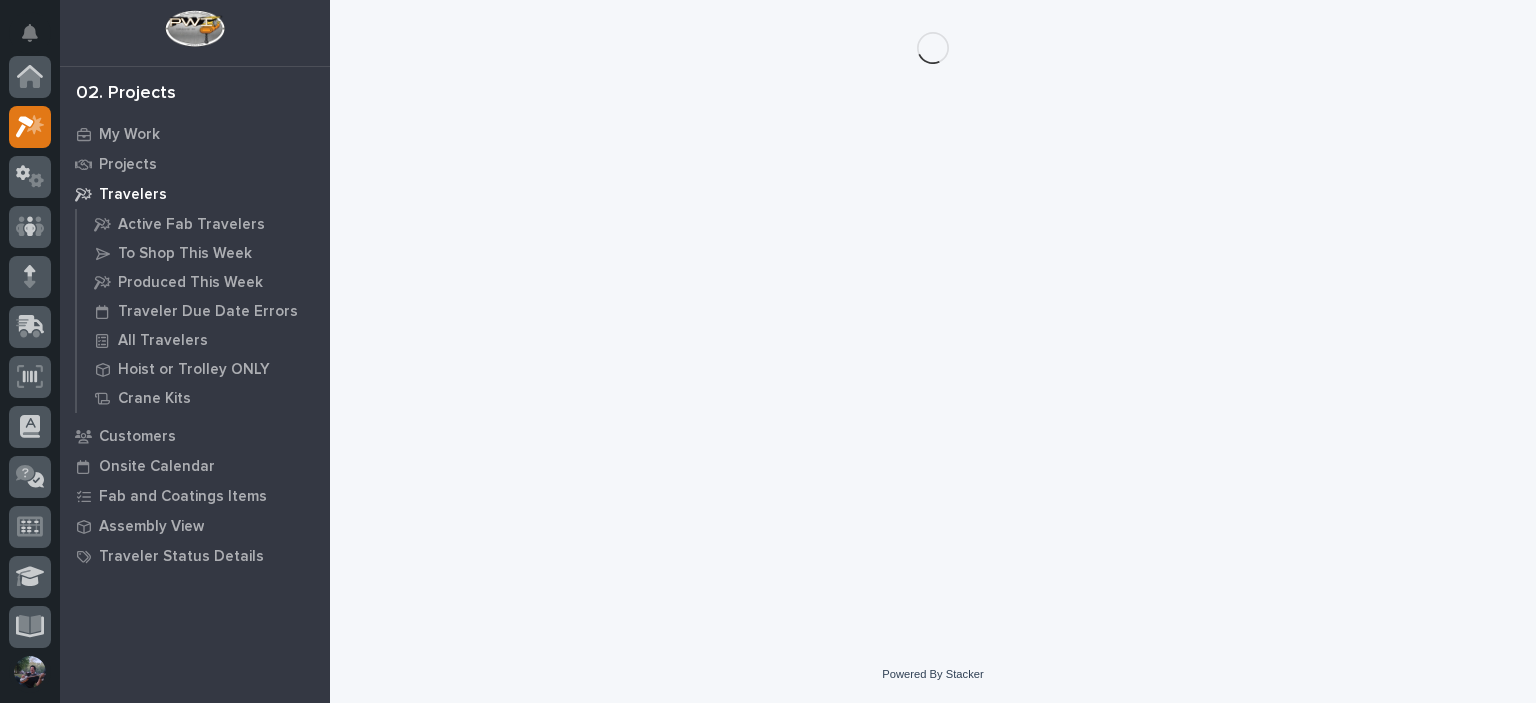 scroll, scrollTop: 0, scrollLeft: 0, axis: both 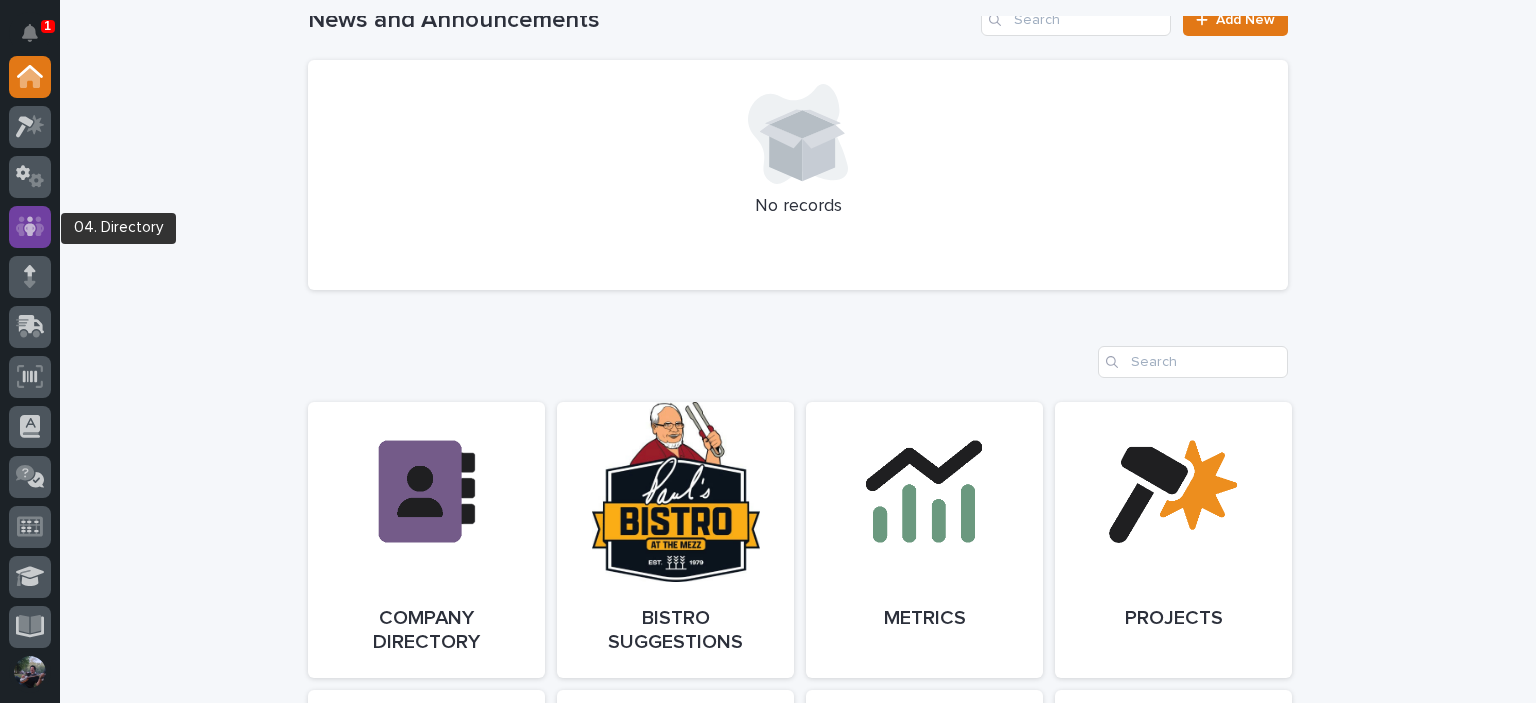click 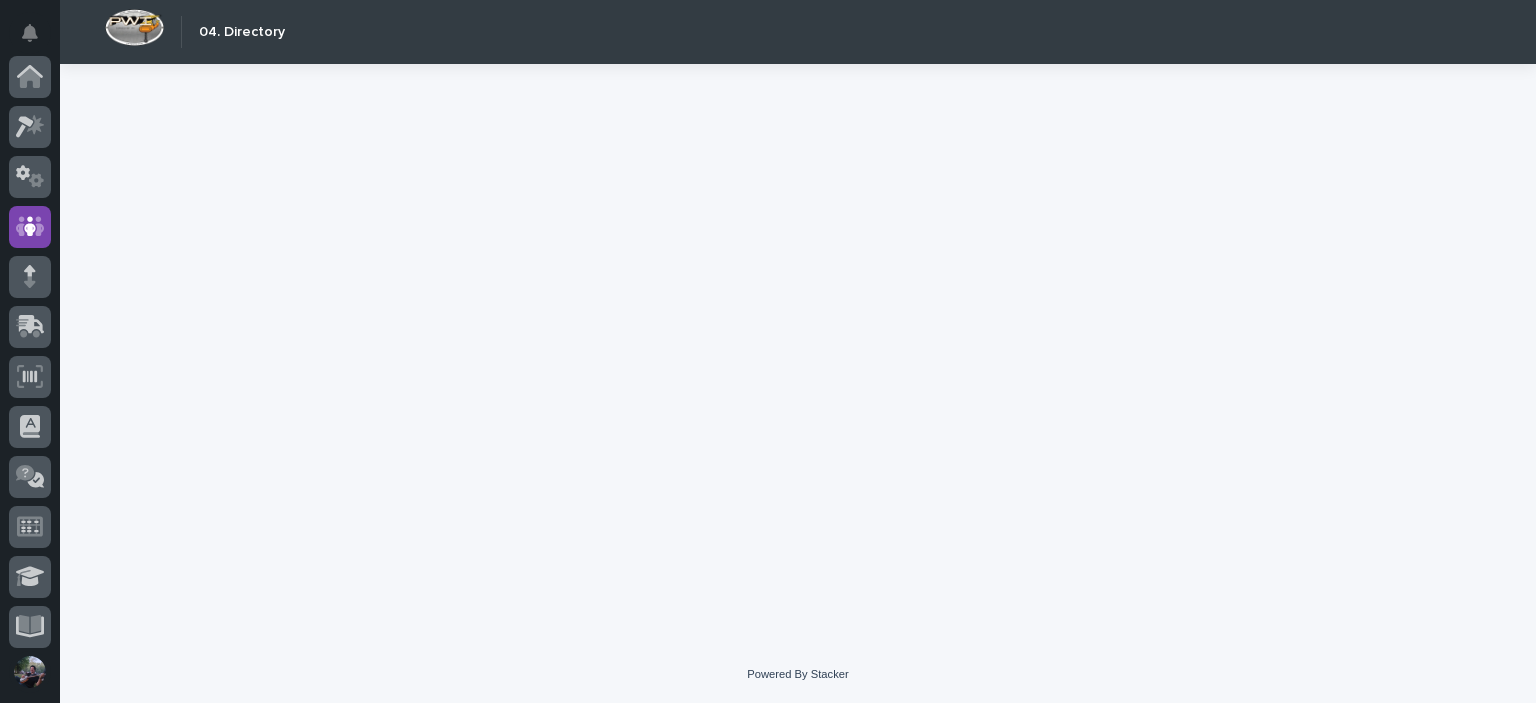 scroll, scrollTop: 150, scrollLeft: 0, axis: vertical 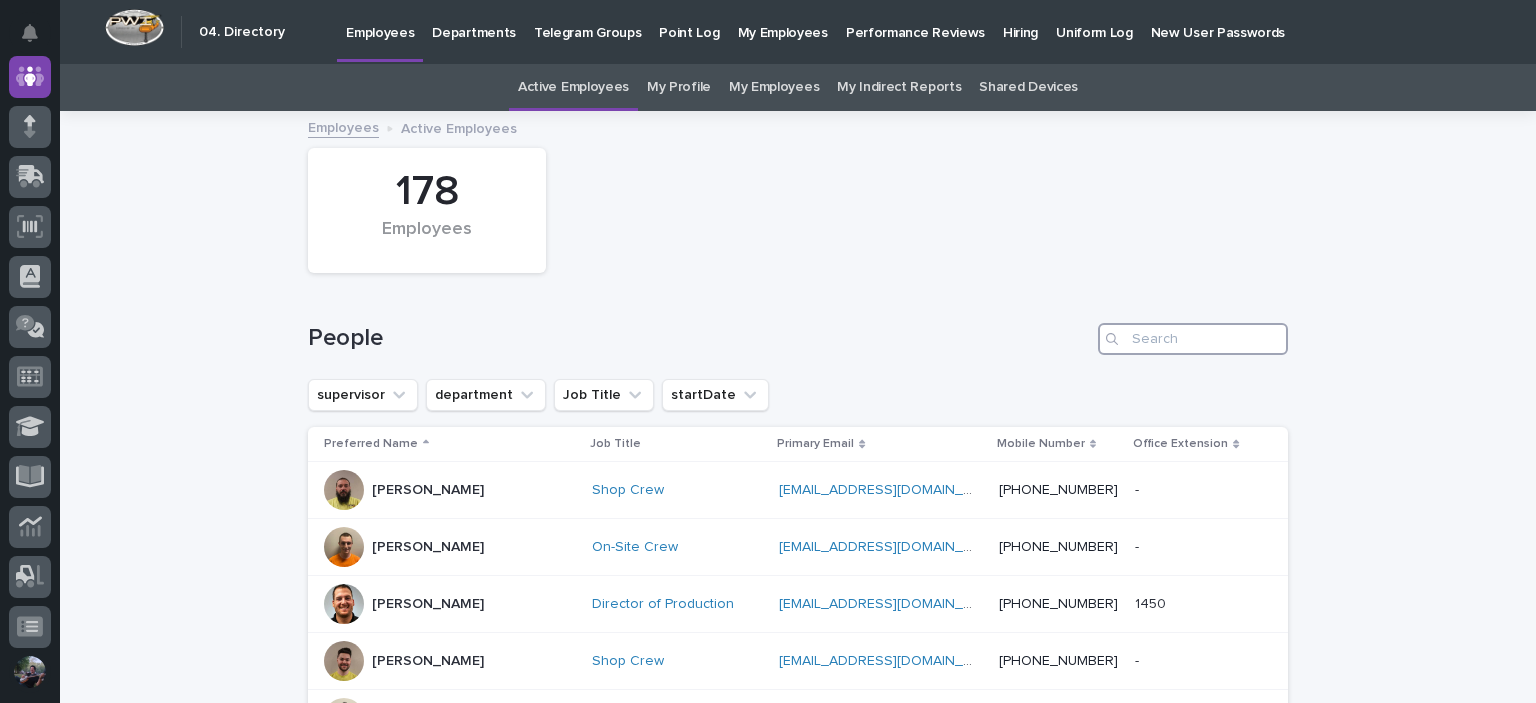 click at bounding box center [1193, 339] 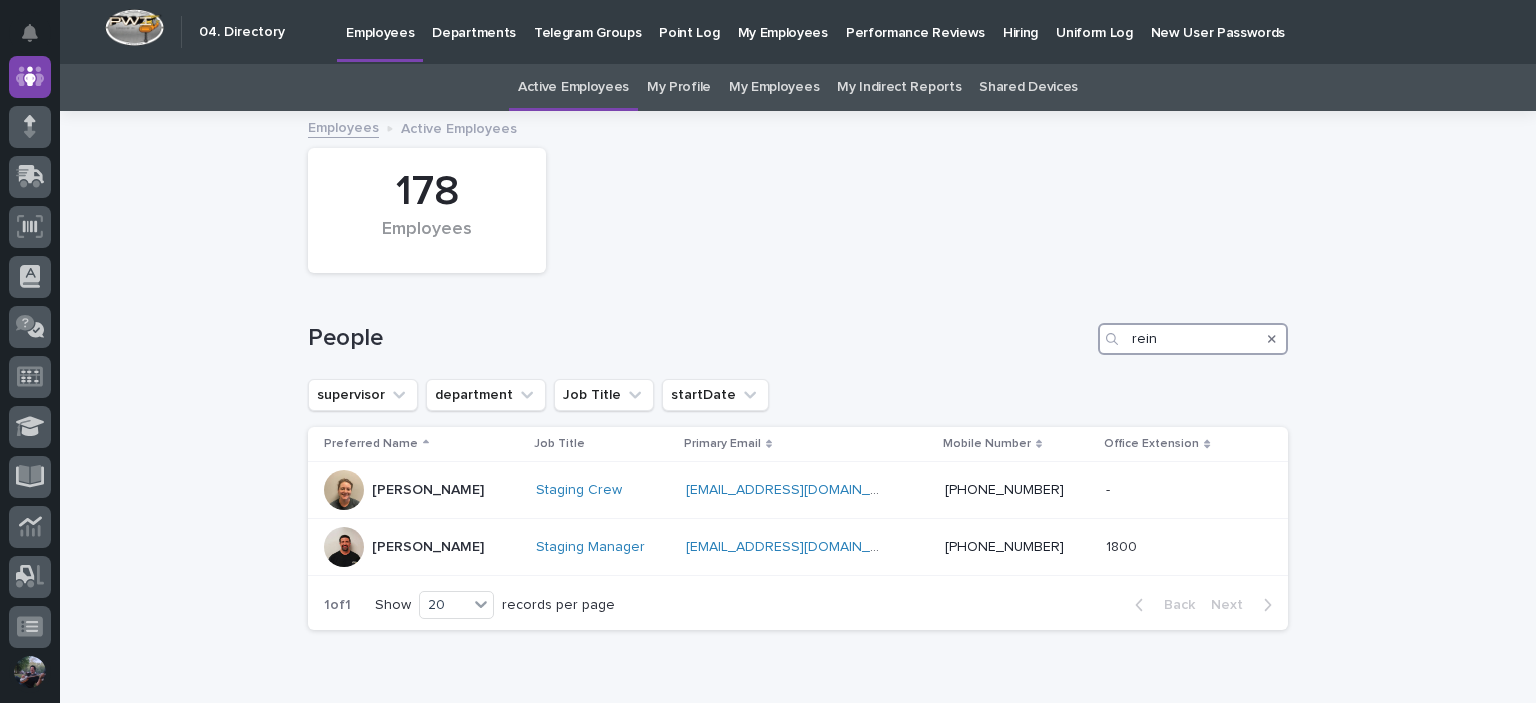 type on "rein" 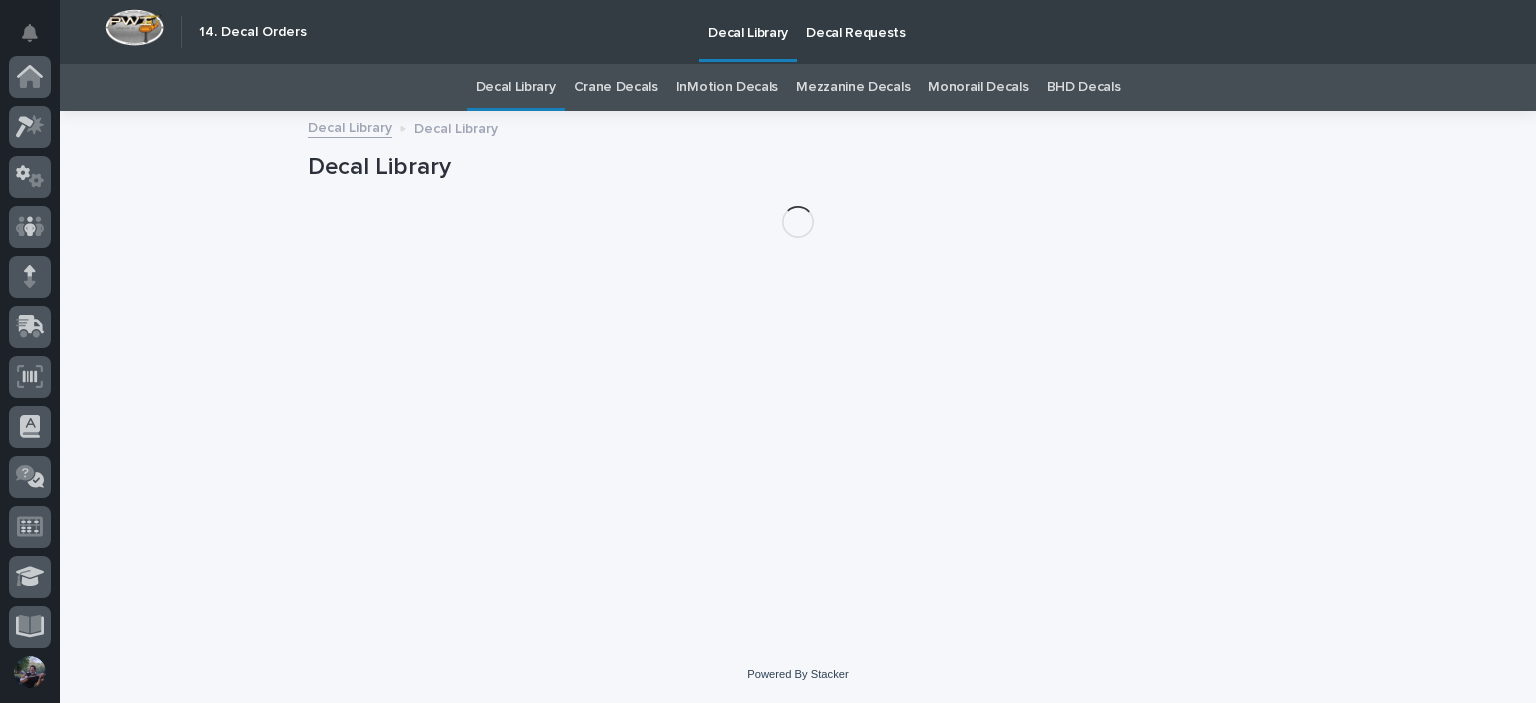 scroll, scrollTop: 0, scrollLeft: 0, axis: both 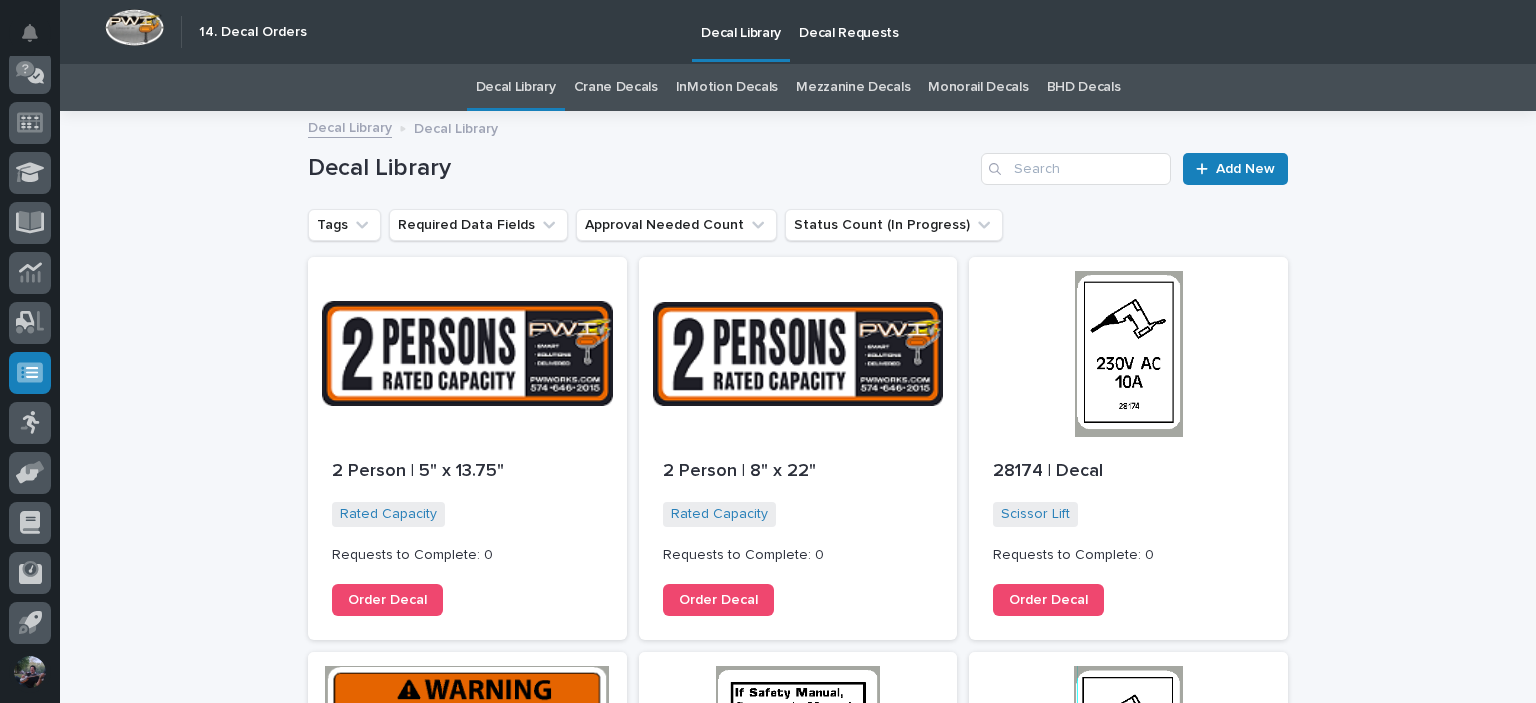 click on "Decal Requests" at bounding box center (849, 21) 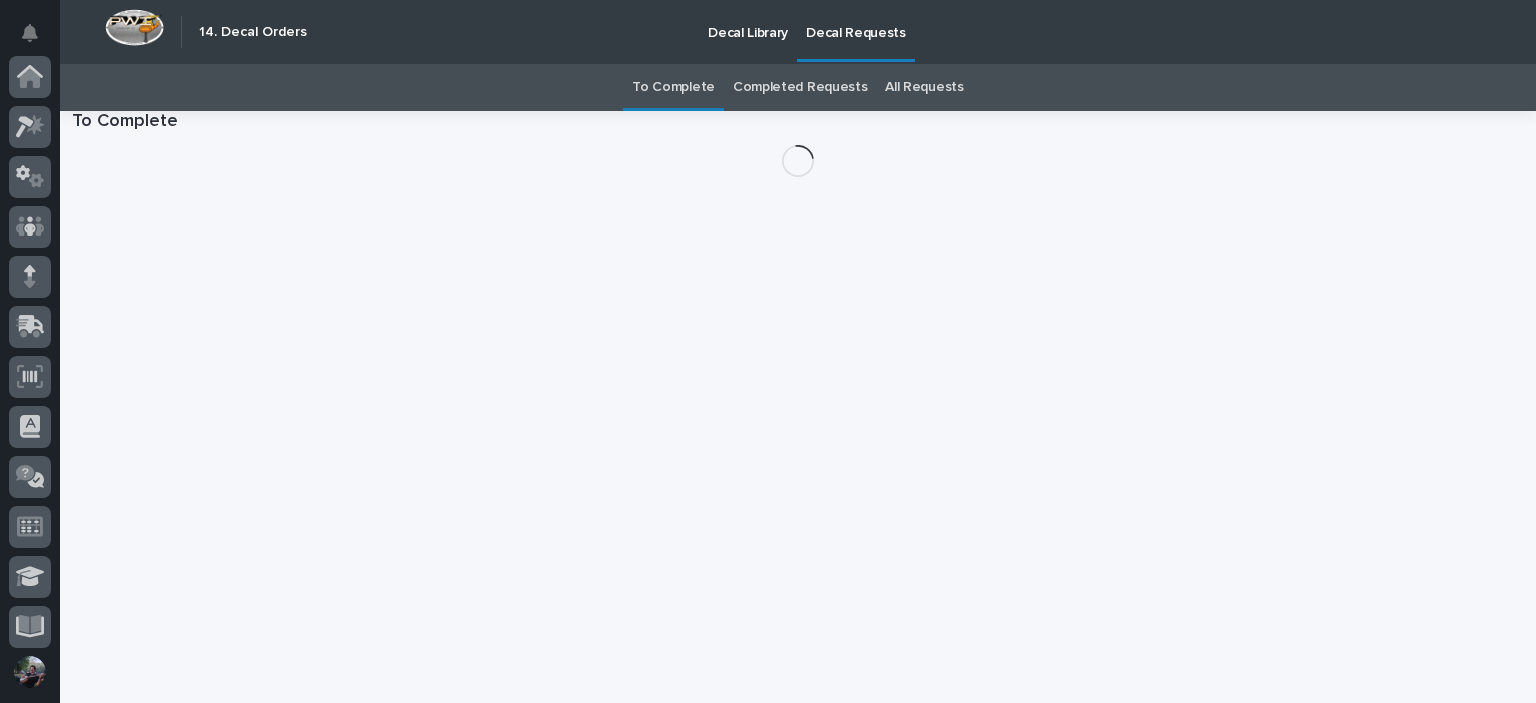 scroll, scrollTop: 404, scrollLeft: 0, axis: vertical 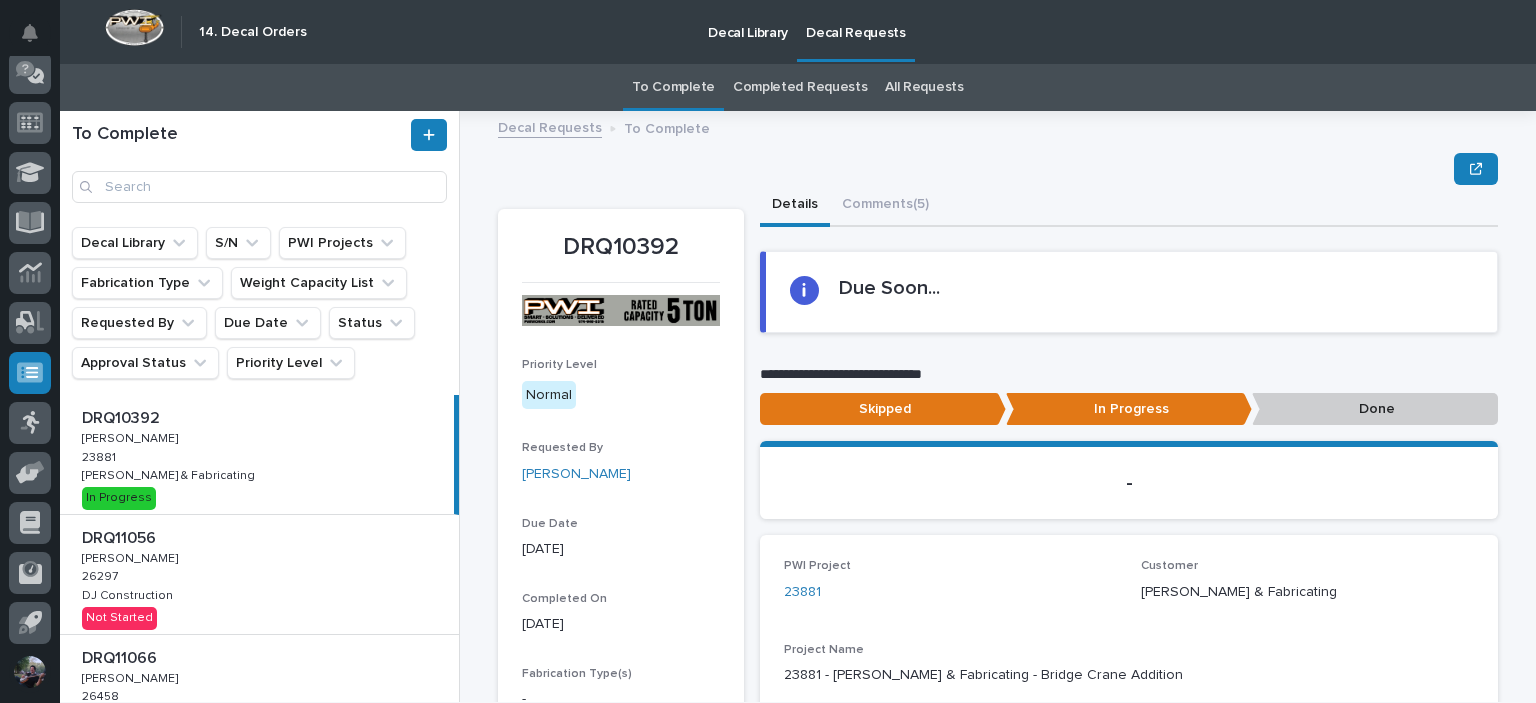 click on "All Requests" at bounding box center [924, 87] 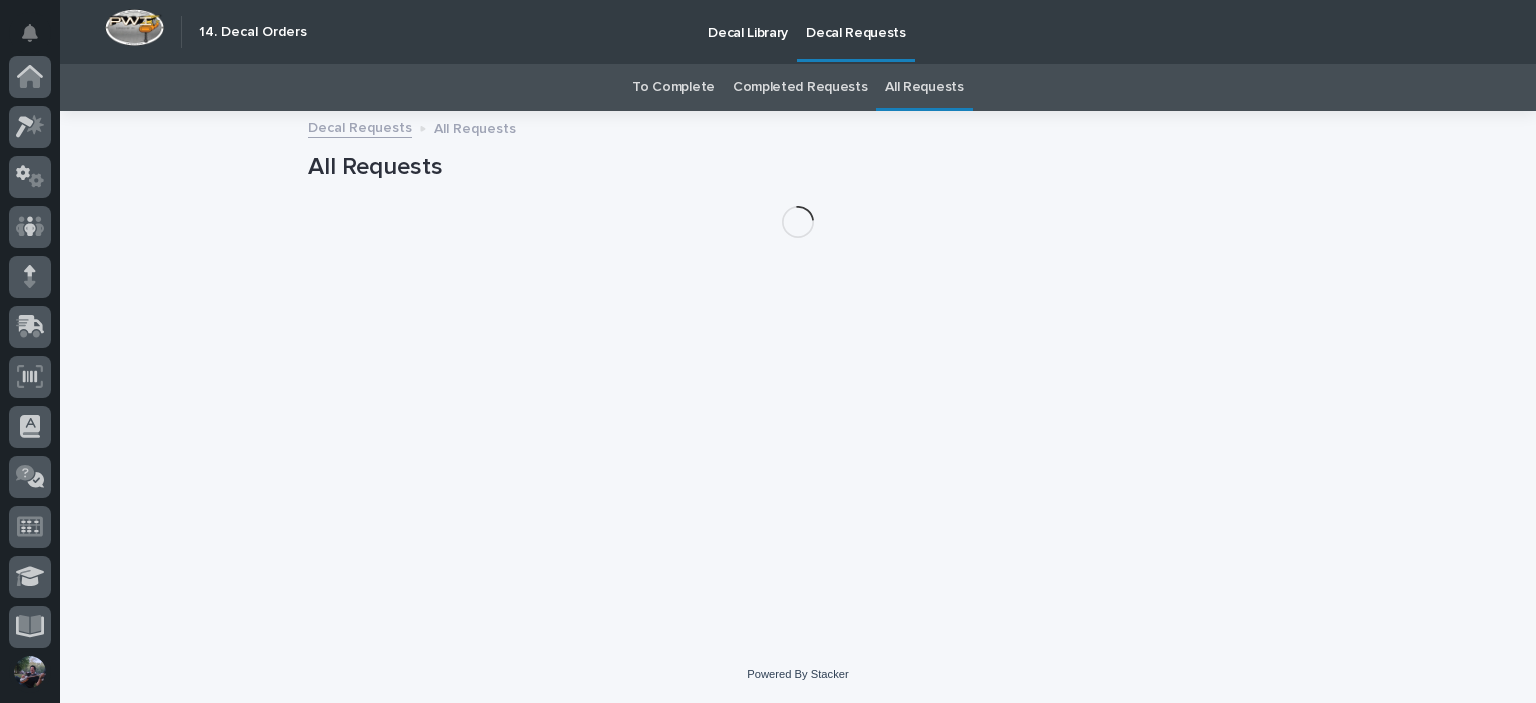 scroll, scrollTop: 404, scrollLeft: 0, axis: vertical 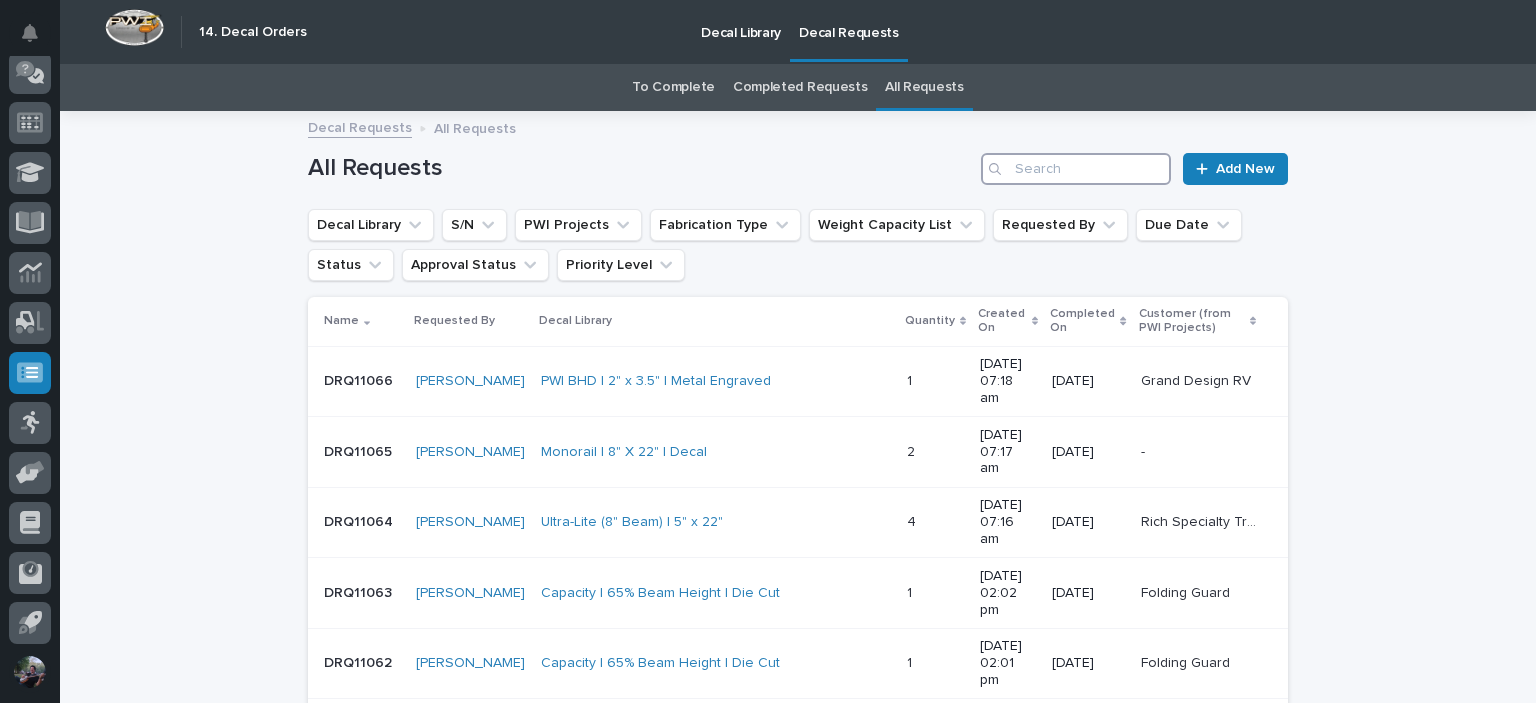 click at bounding box center (1076, 169) 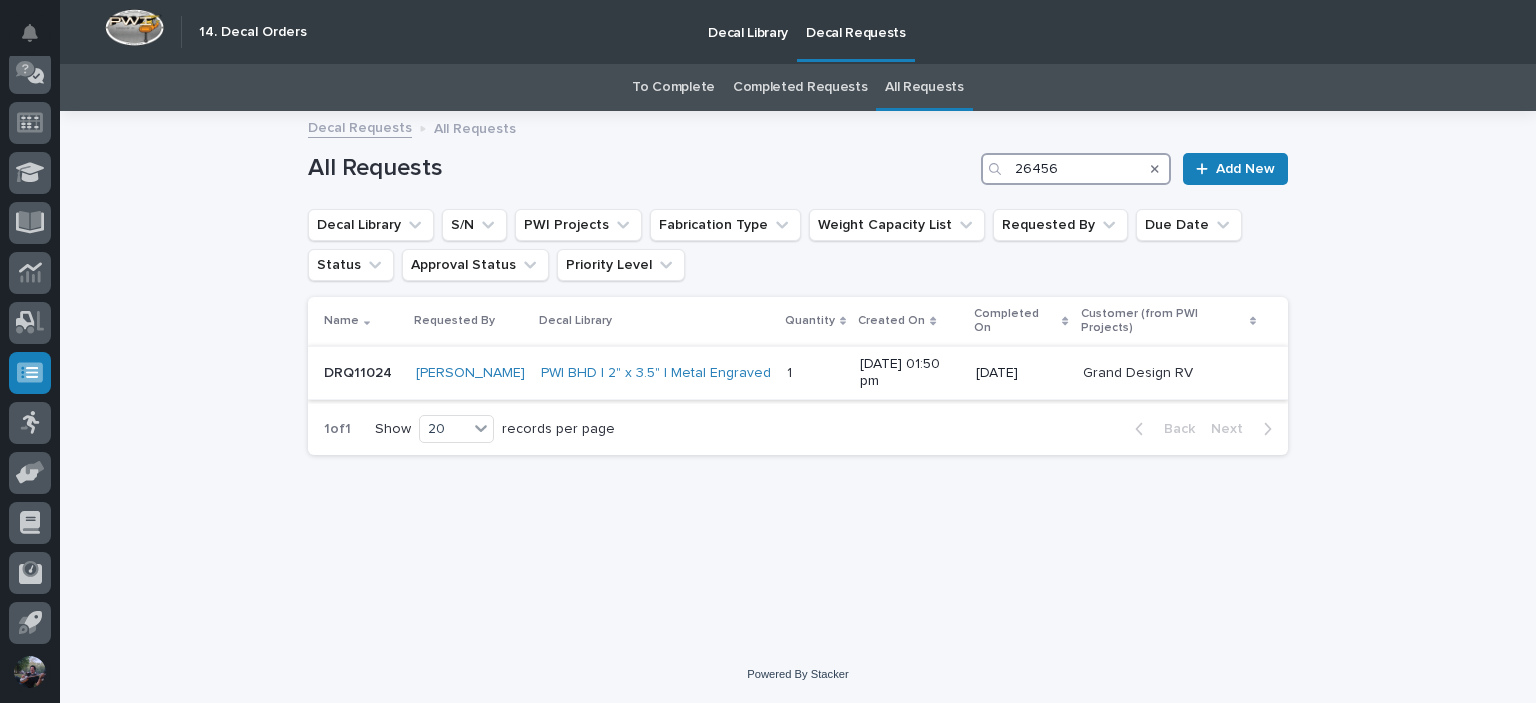 type on "26456" 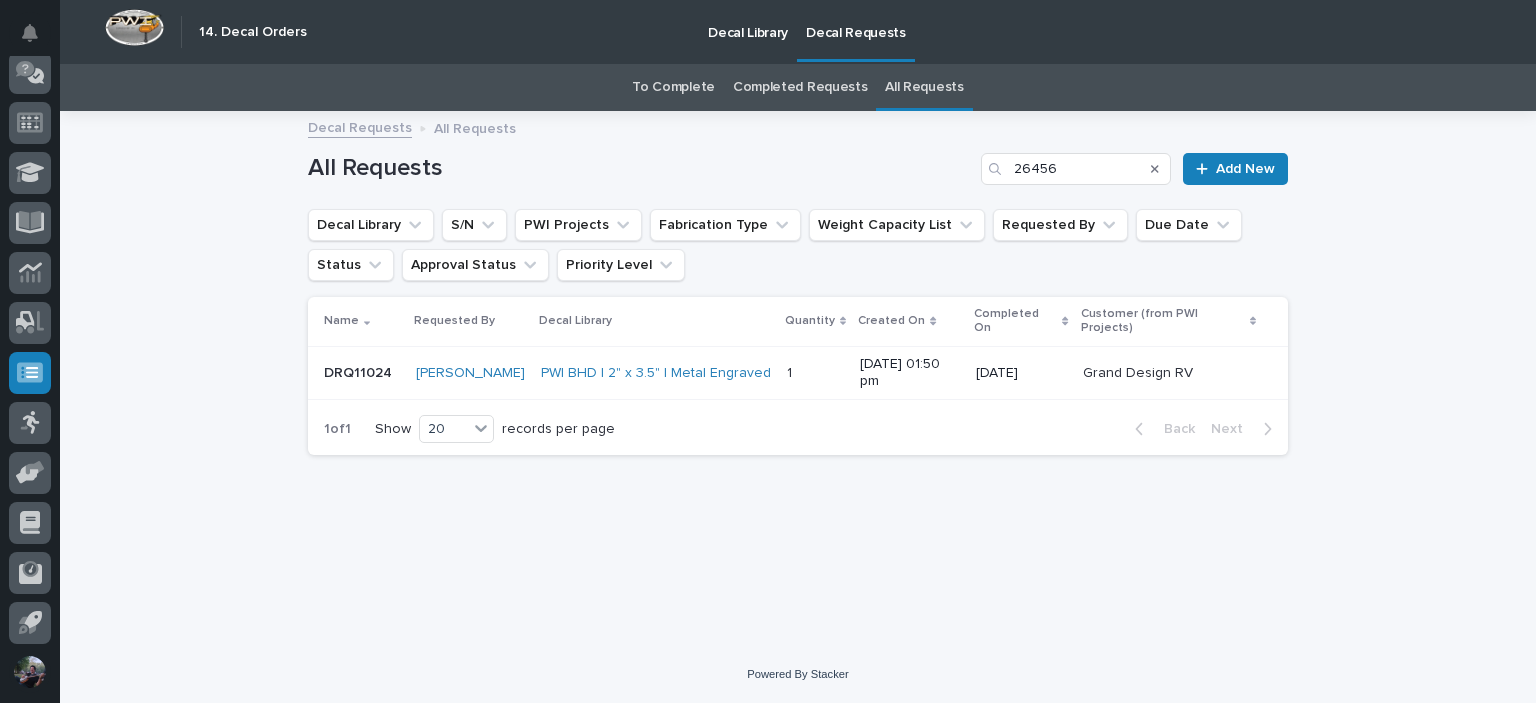 click at bounding box center [815, 373] 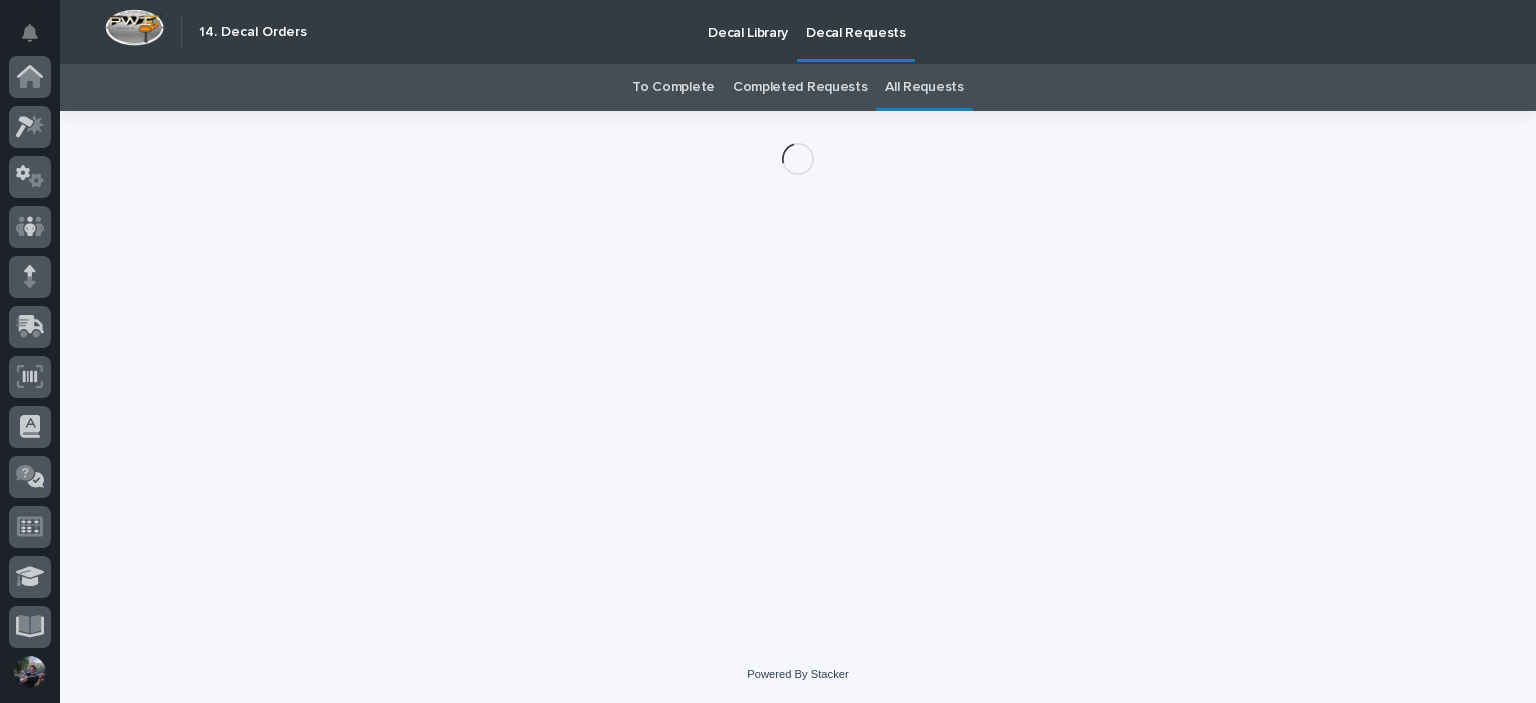scroll, scrollTop: 404, scrollLeft: 0, axis: vertical 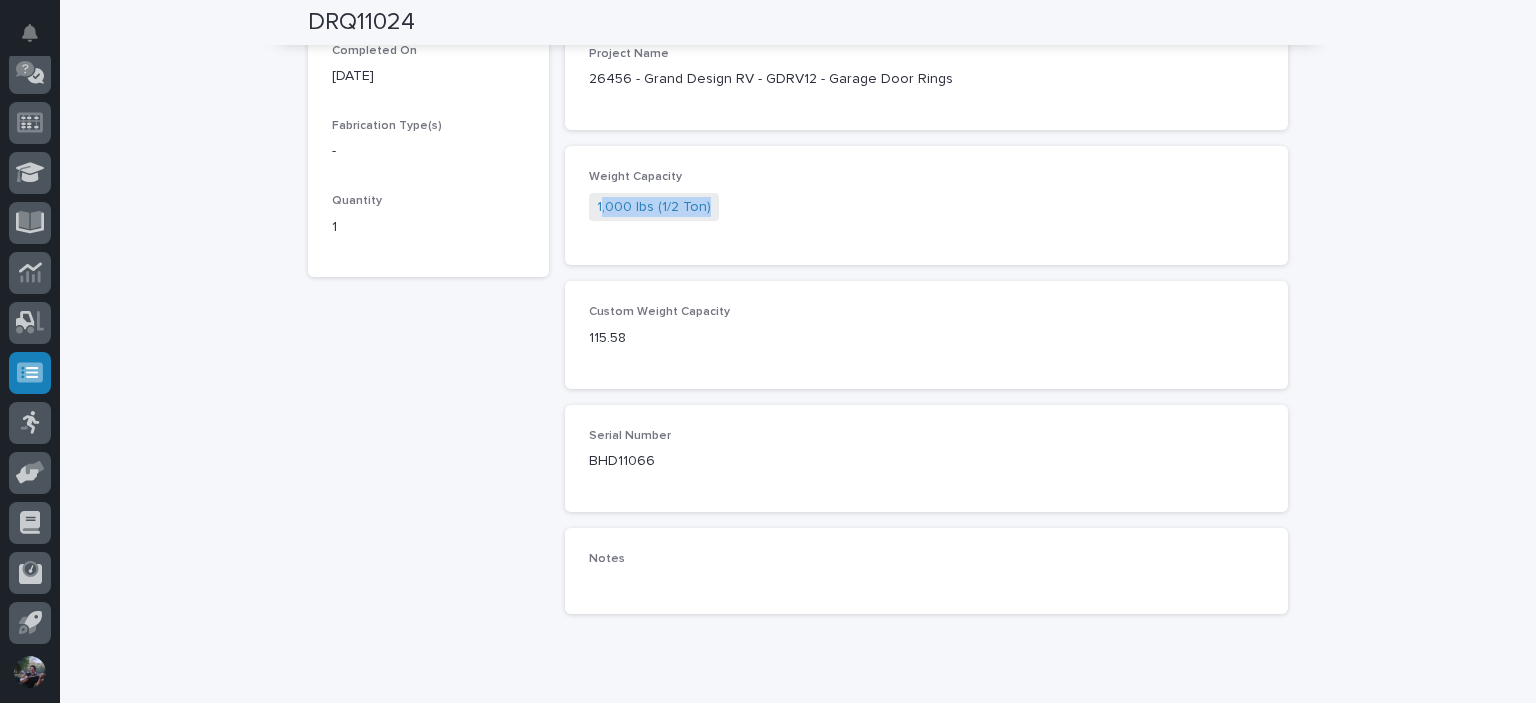 drag, startPoint x: 765, startPoint y: 225, endPoint x: 592, endPoint y: 254, distance: 175.4138 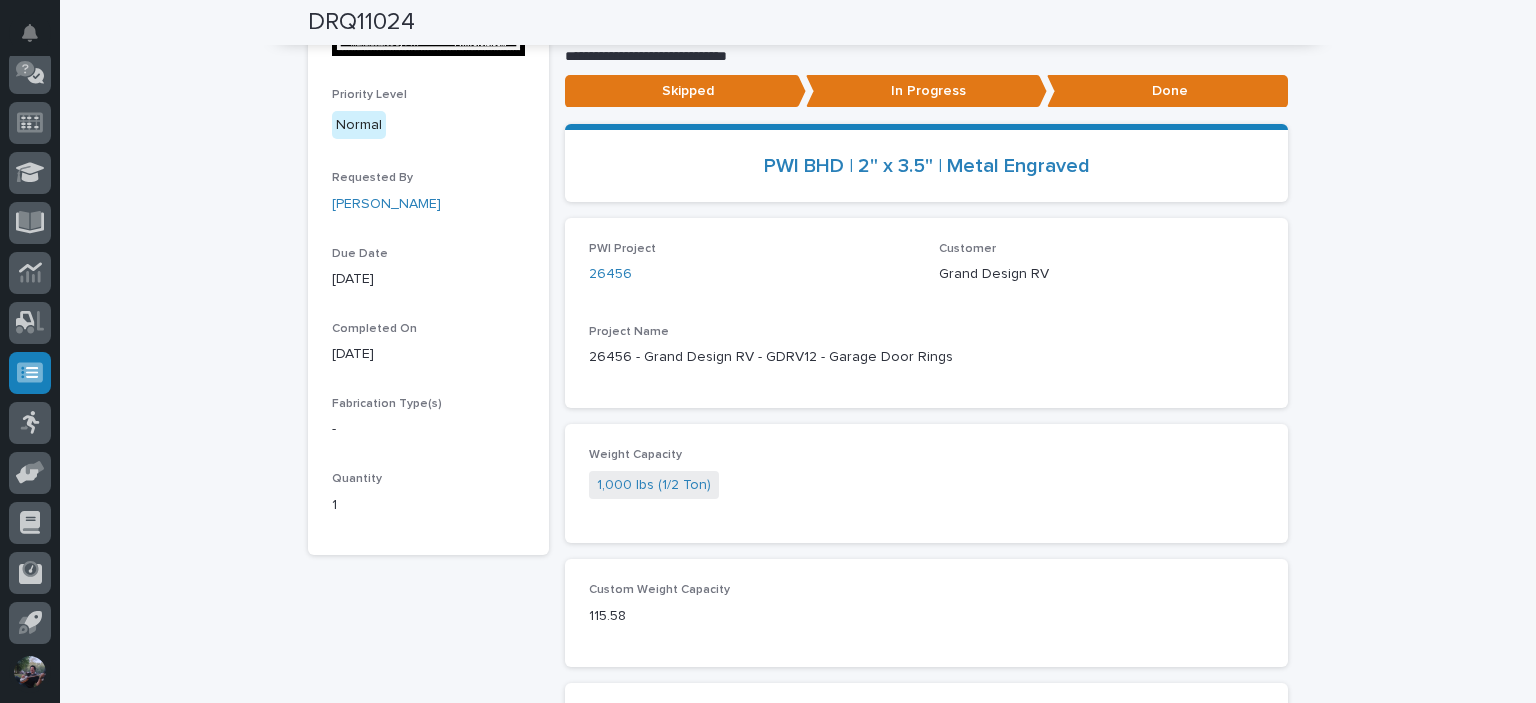 scroll, scrollTop: 333, scrollLeft: 0, axis: vertical 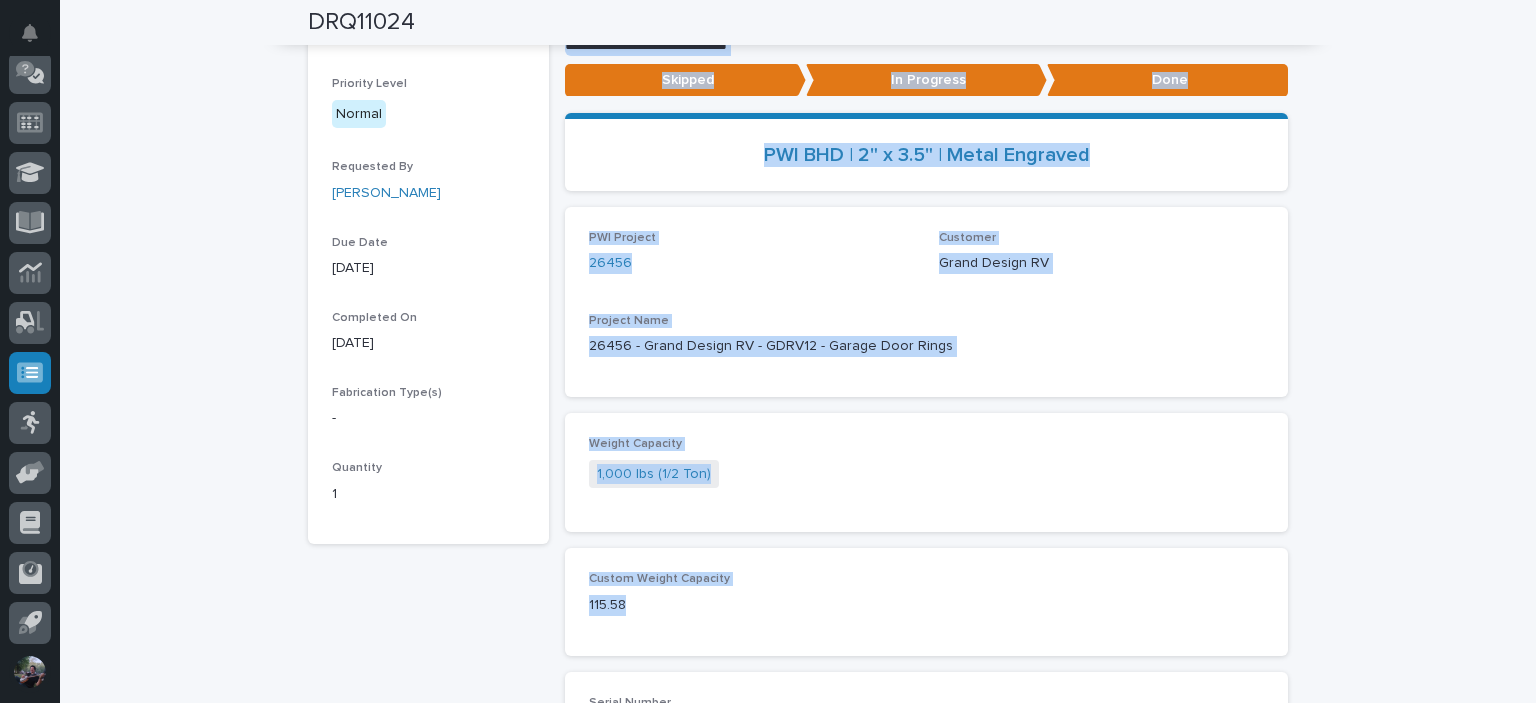 drag, startPoint x: 478, startPoint y: 623, endPoint x: 521, endPoint y: 633, distance: 44.14748 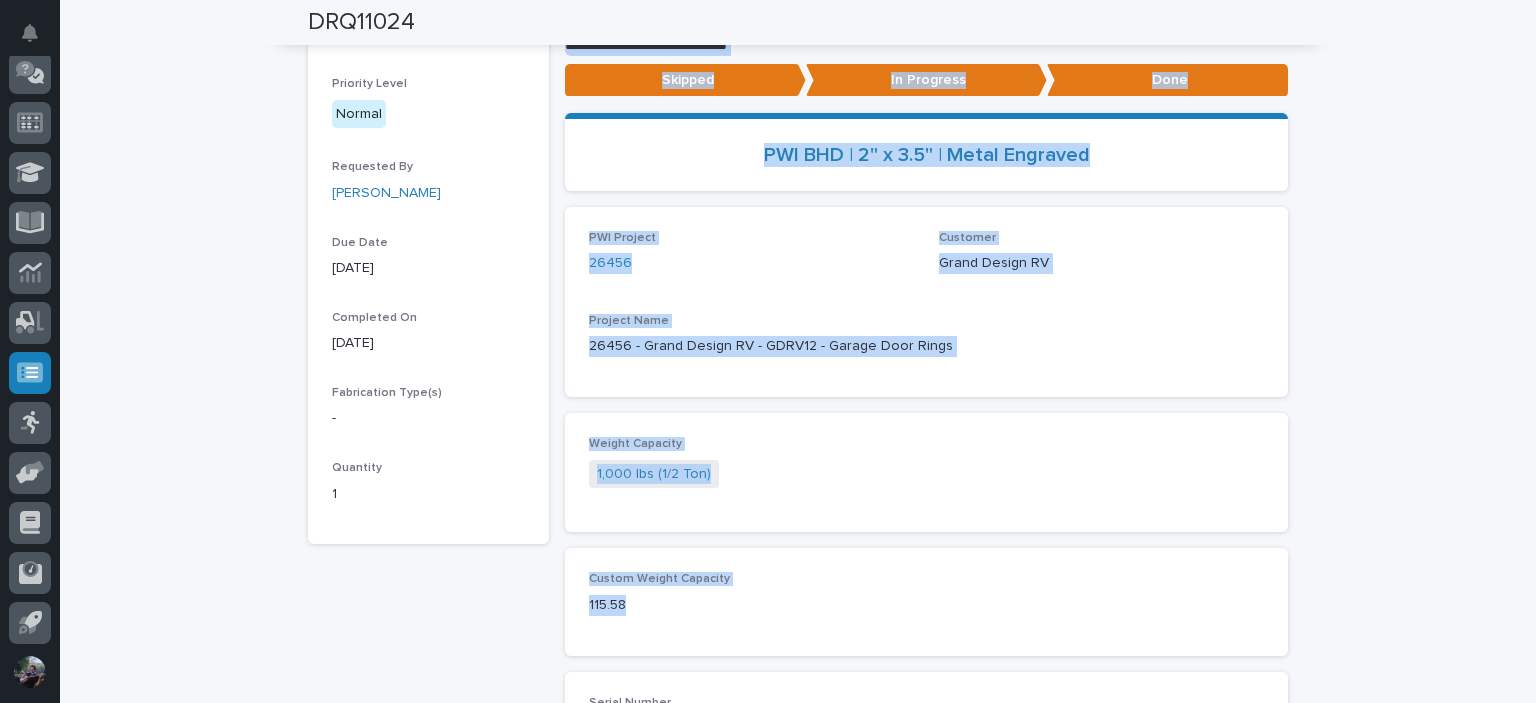 click on "Weight Capacity" at bounding box center [926, 444] 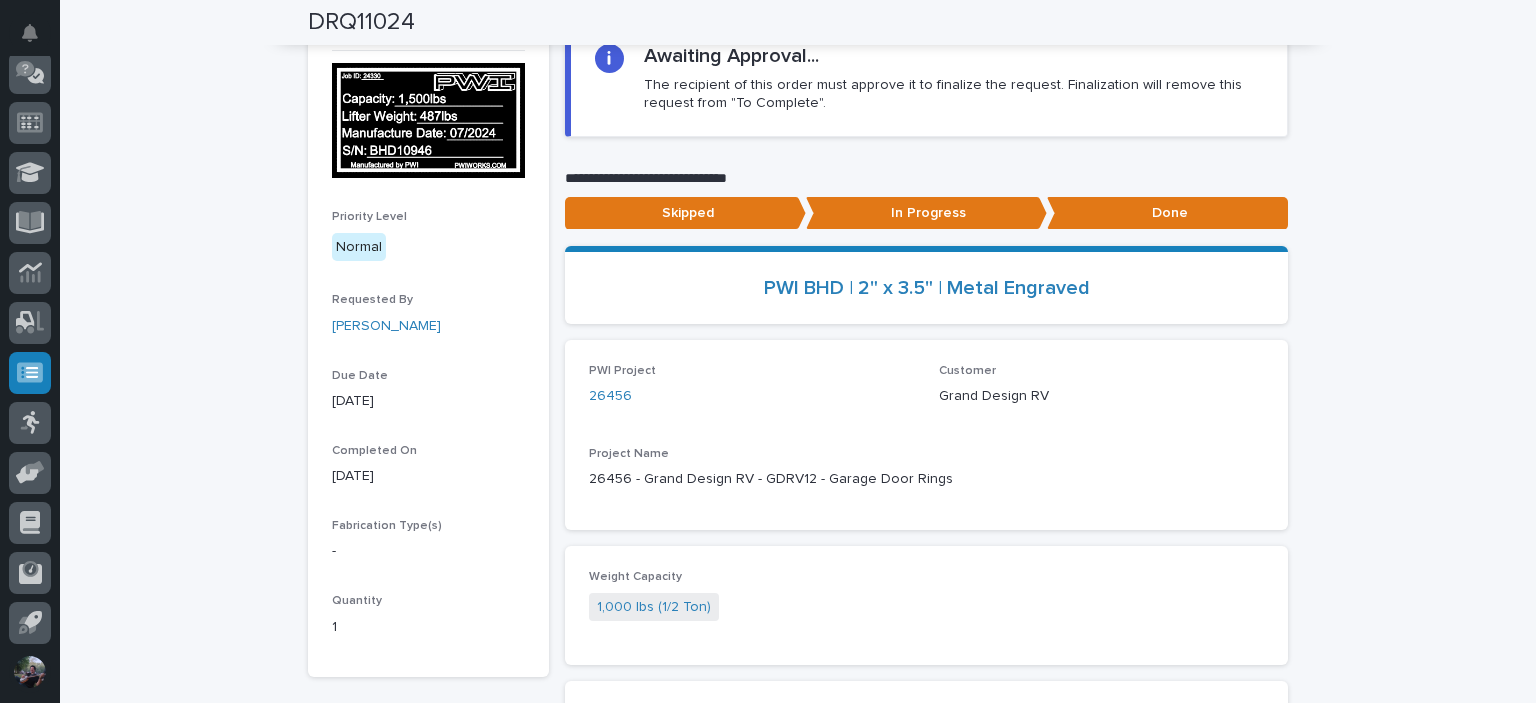scroll, scrollTop: 0, scrollLeft: 0, axis: both 